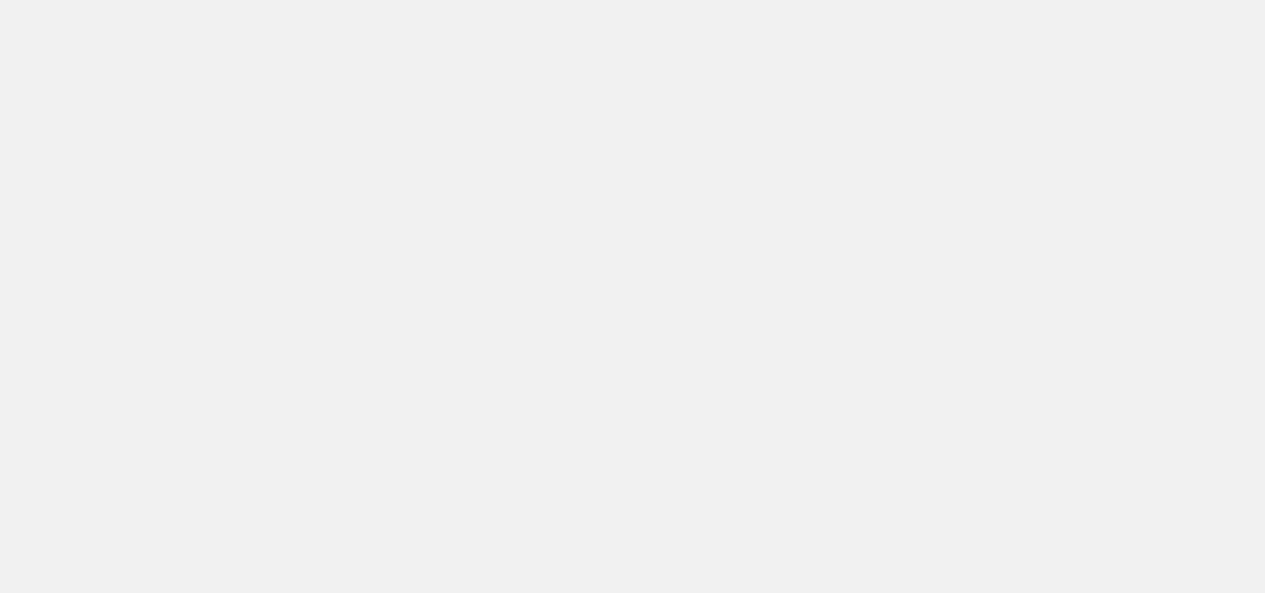 scroll, scrollTop: 0, scrollLeft: 0, axis: both 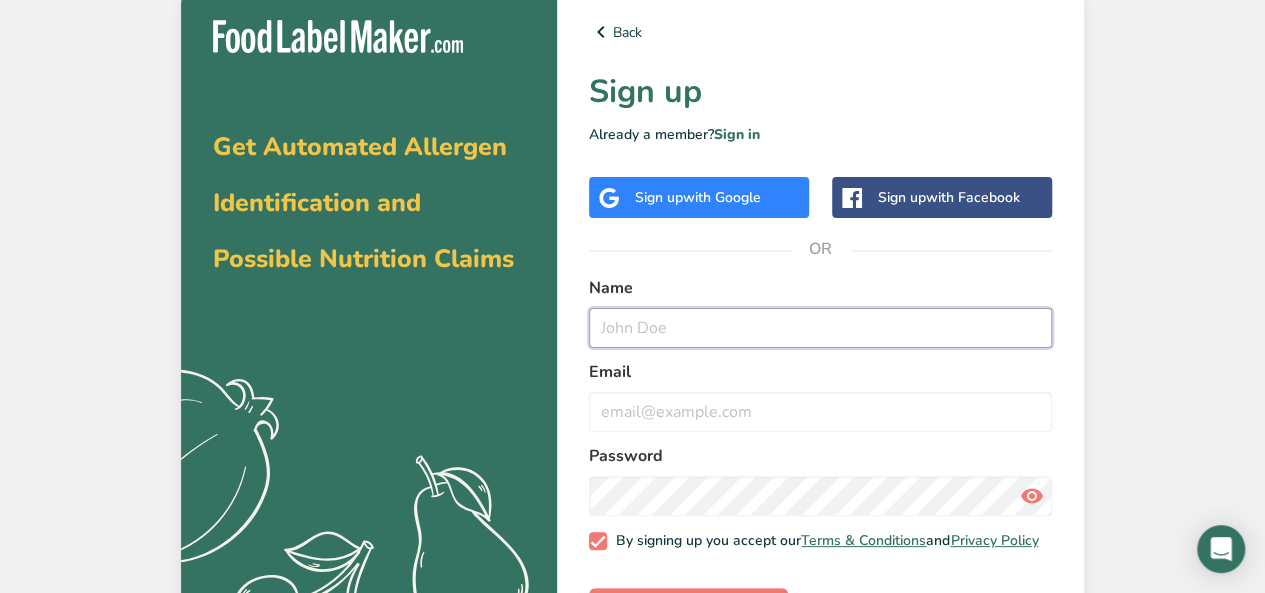 click at bounding box center (820, 328) 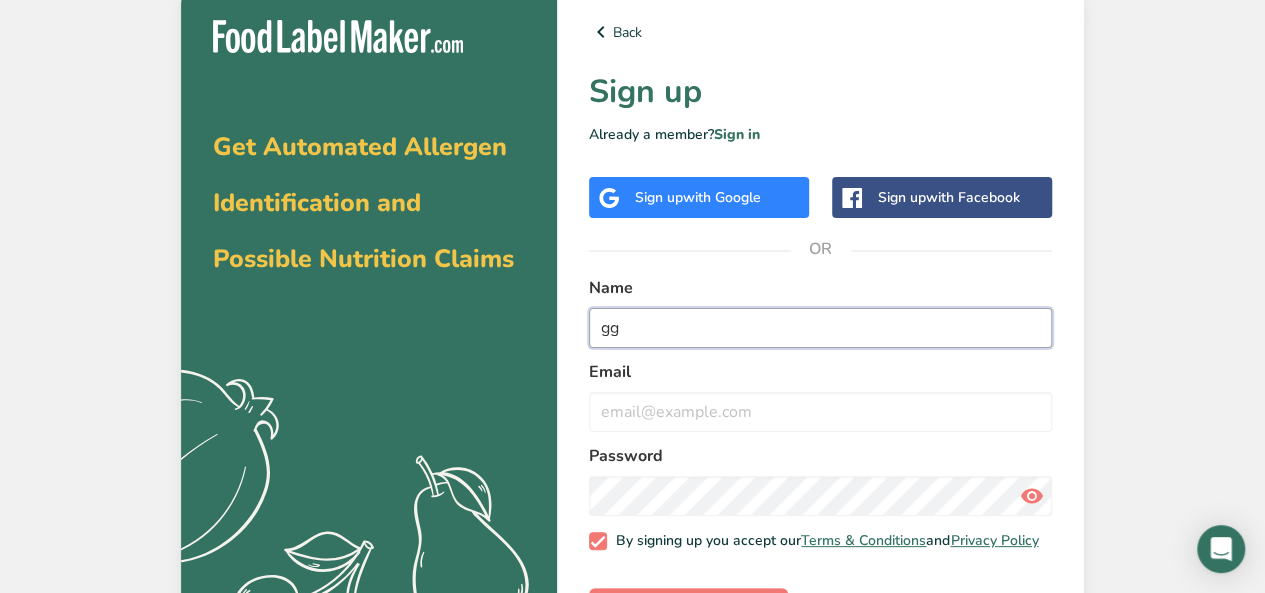 type on "g" 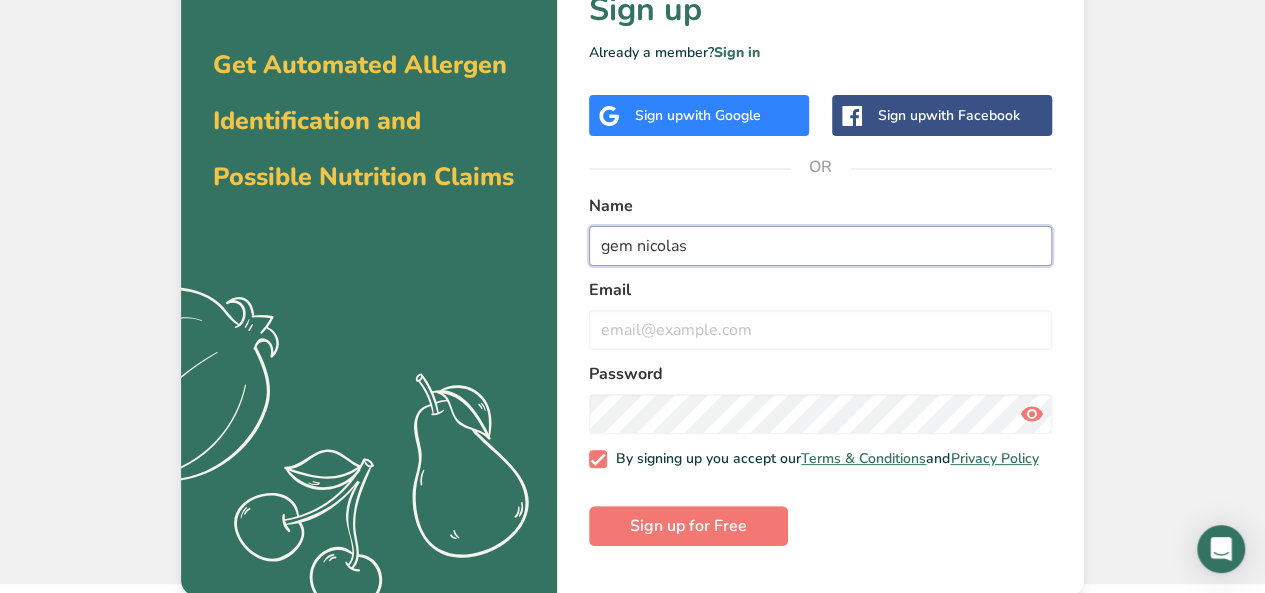 scroll, scrollTop: 83, scrollLeft: 0, axis: vertical 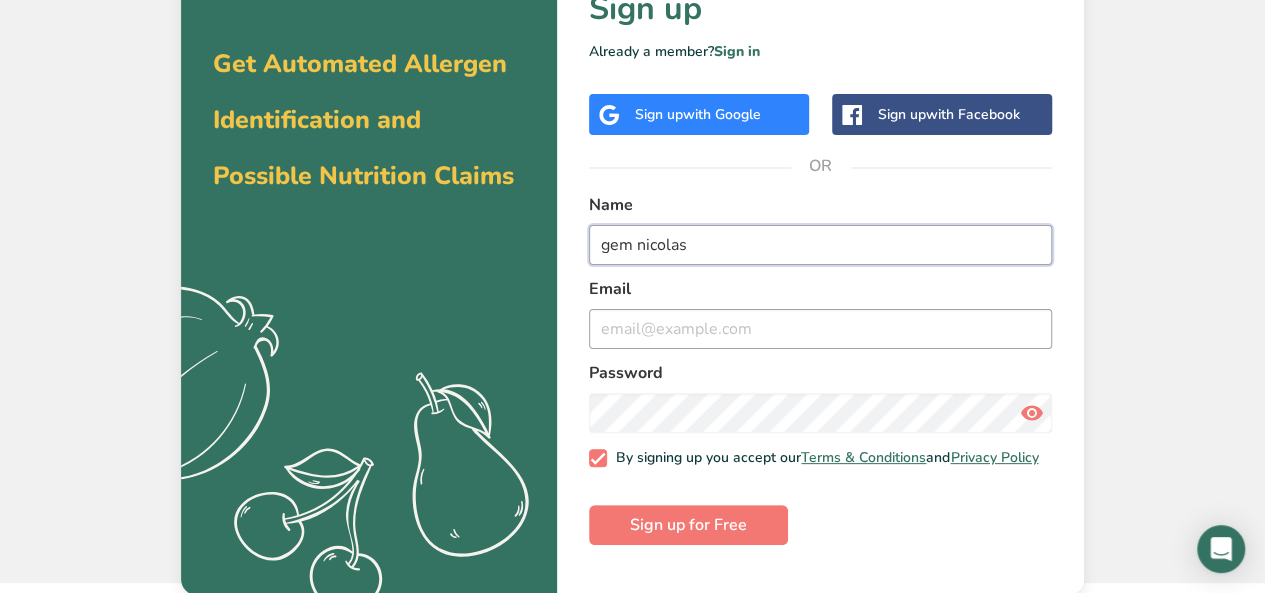 type on "gem nicolas" 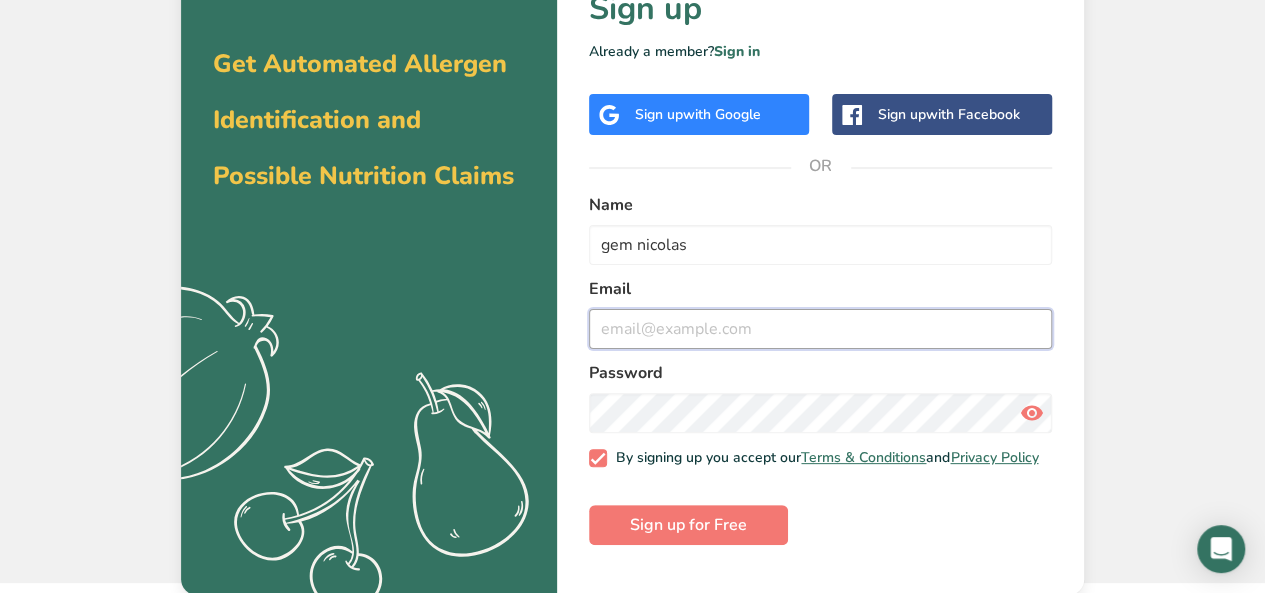 click at bounding box center [820, 329] 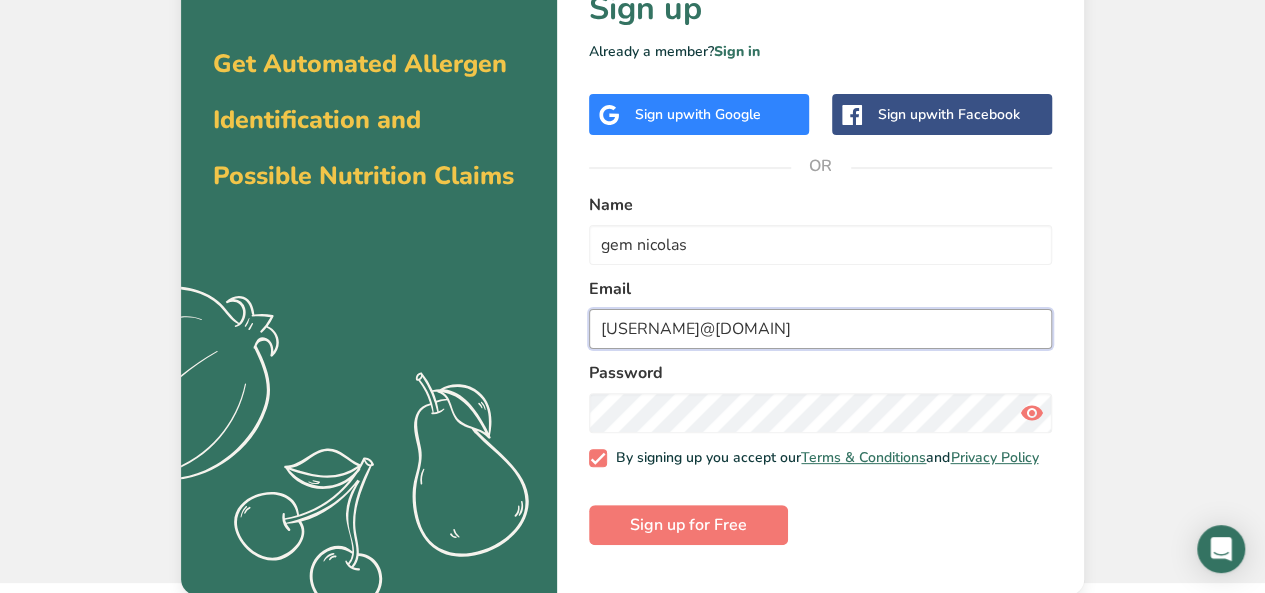 type on "[USERNAME]@[DOMAIN]" 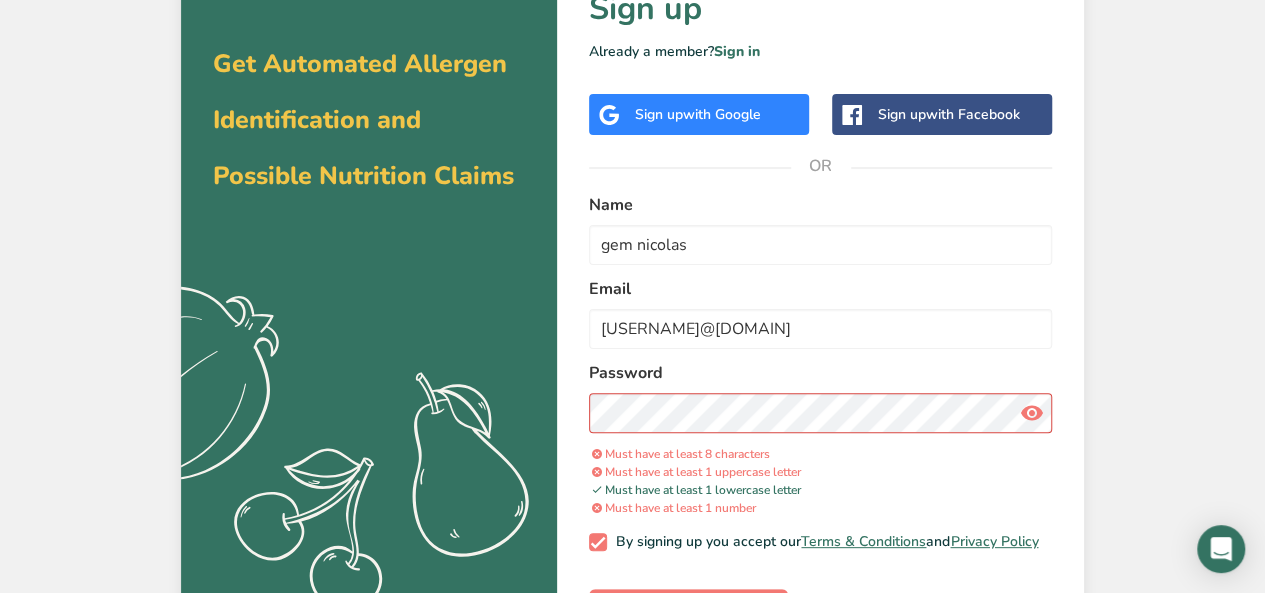 click at bounding box center (1032, 413) 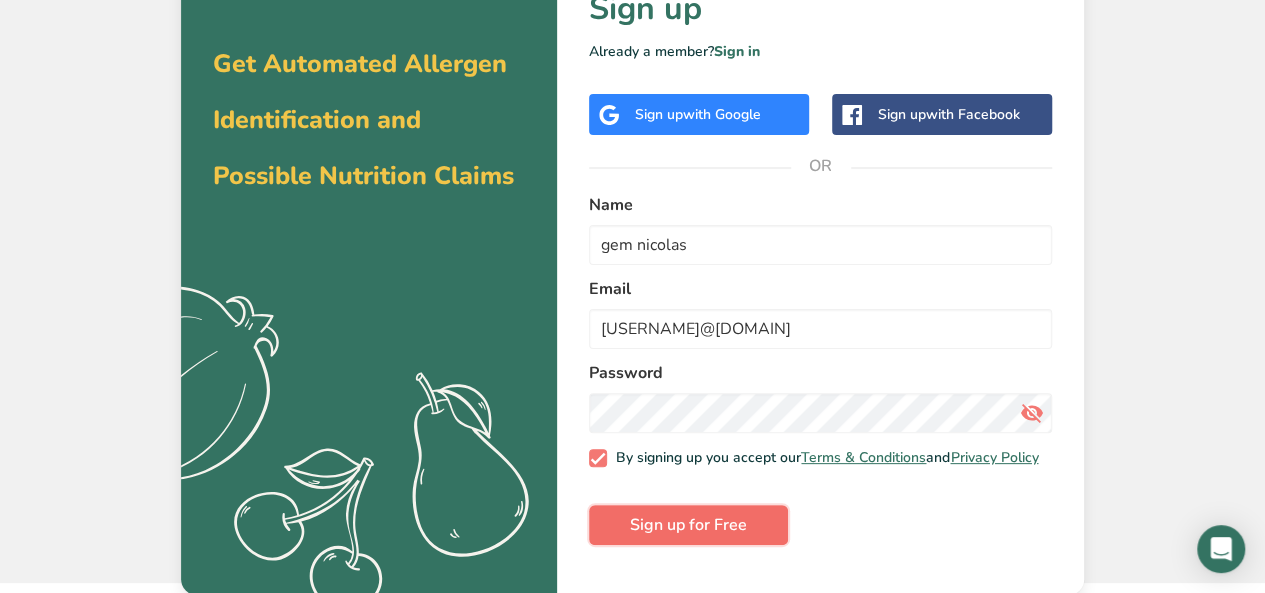 click on "Sign up for Free" at bounding box center [688, 525] 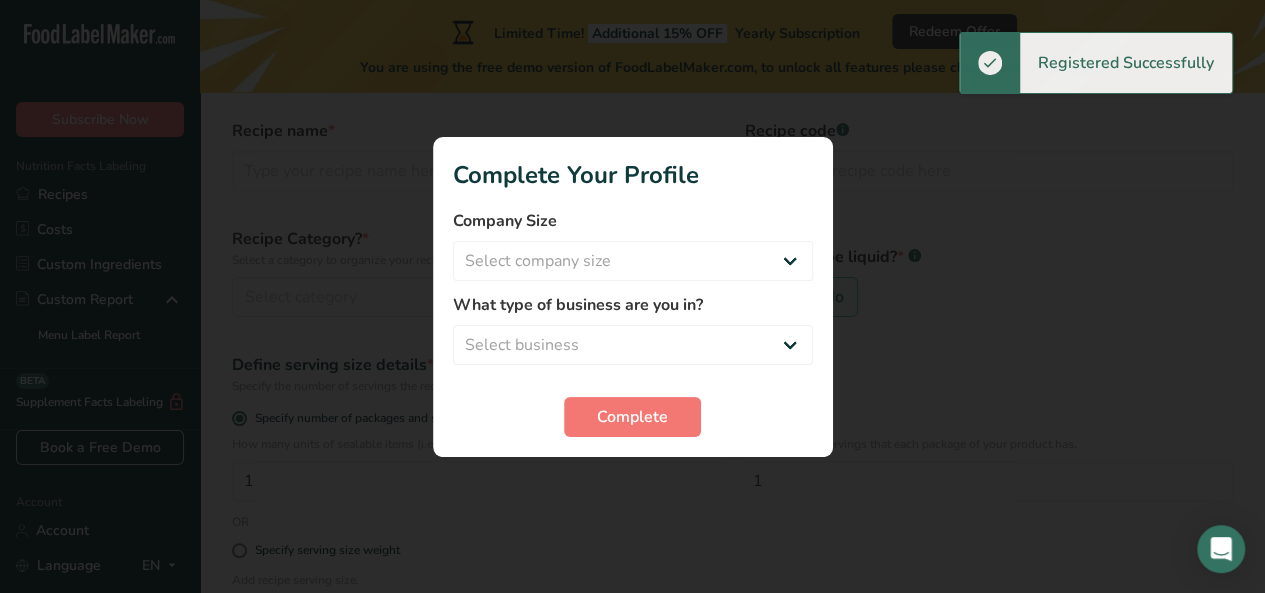 scroll, scrollTop: 0, scrollLeft: 0, axis: both 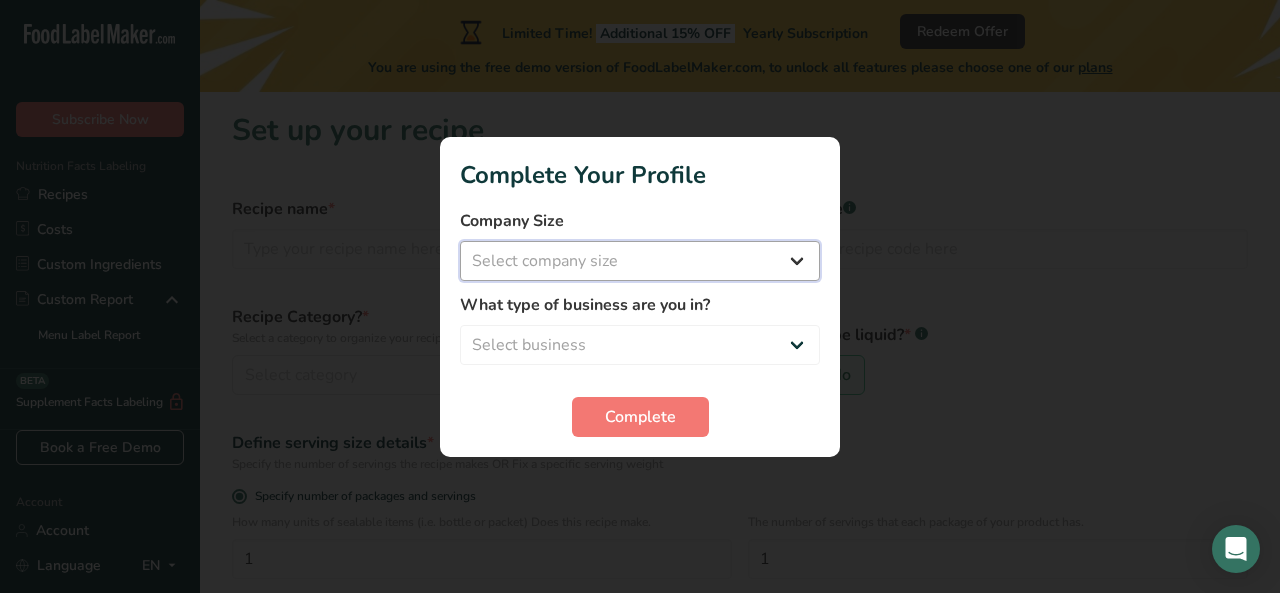 click on "Select company size
Fewer than 10 Employees
10 to 50 Employees
51 to 500 Employees
Over 500 Employees" at bounding box center [640, 261] 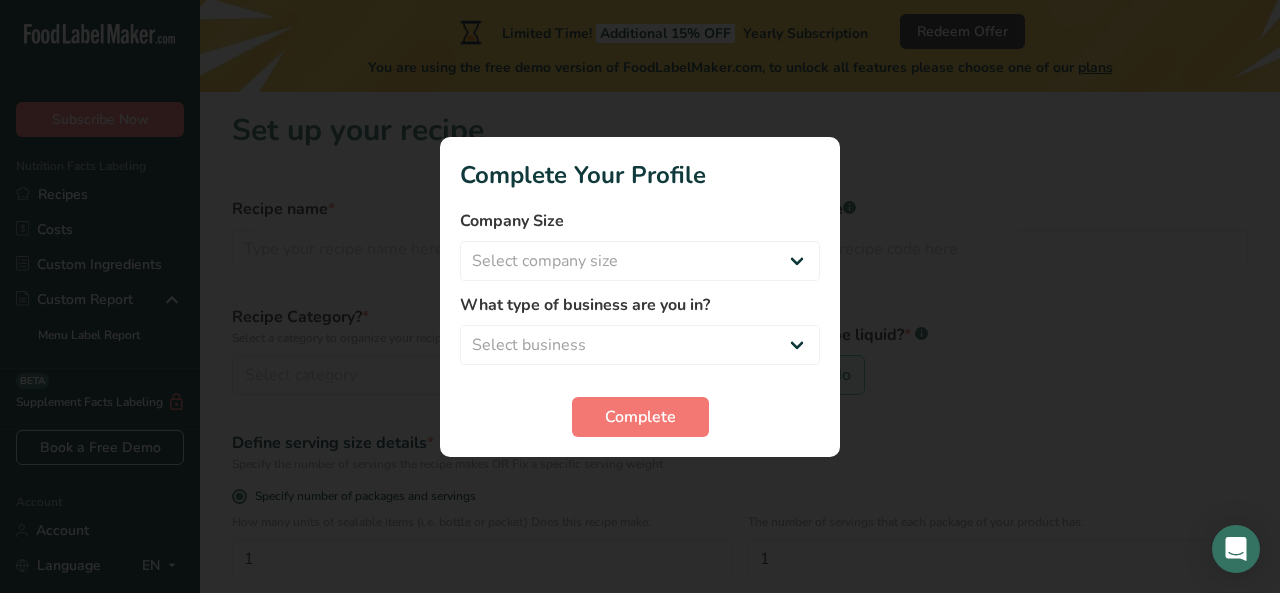 click at bounding box center (640, 296) 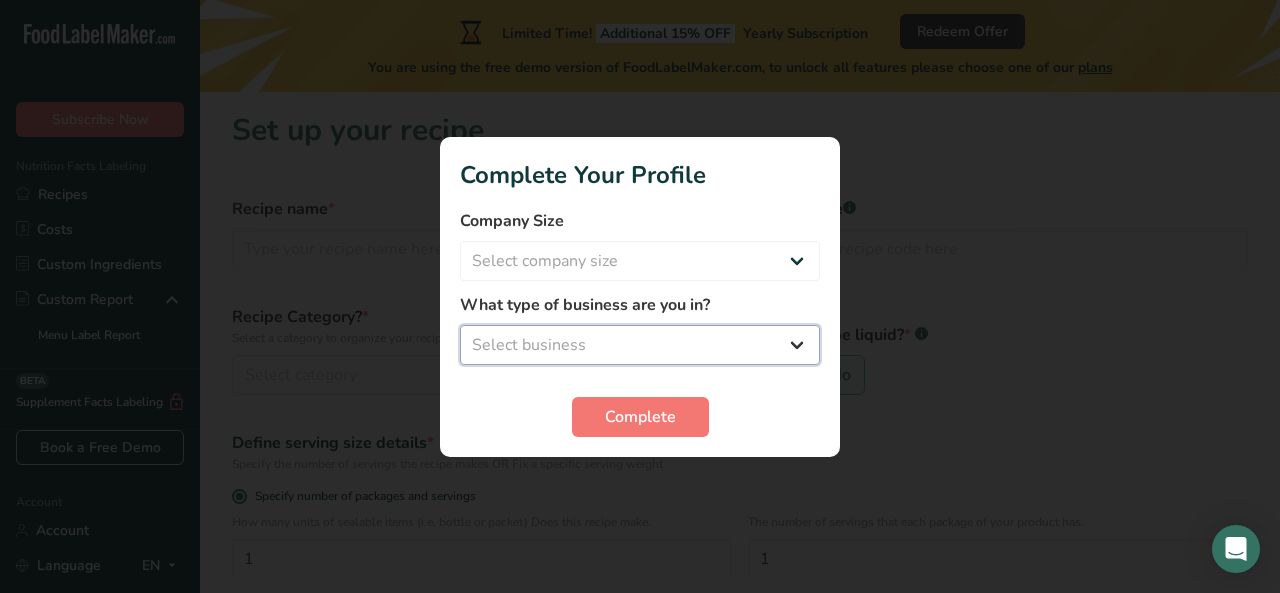 click on "Select business
Packaged Food Manufacturer
Restaurant & Cafe
Bakery
Meal Plans & Catering Company
Nutritionist
Food Blogger
Personal Trainer
Other" at bounding box center (640, 345) 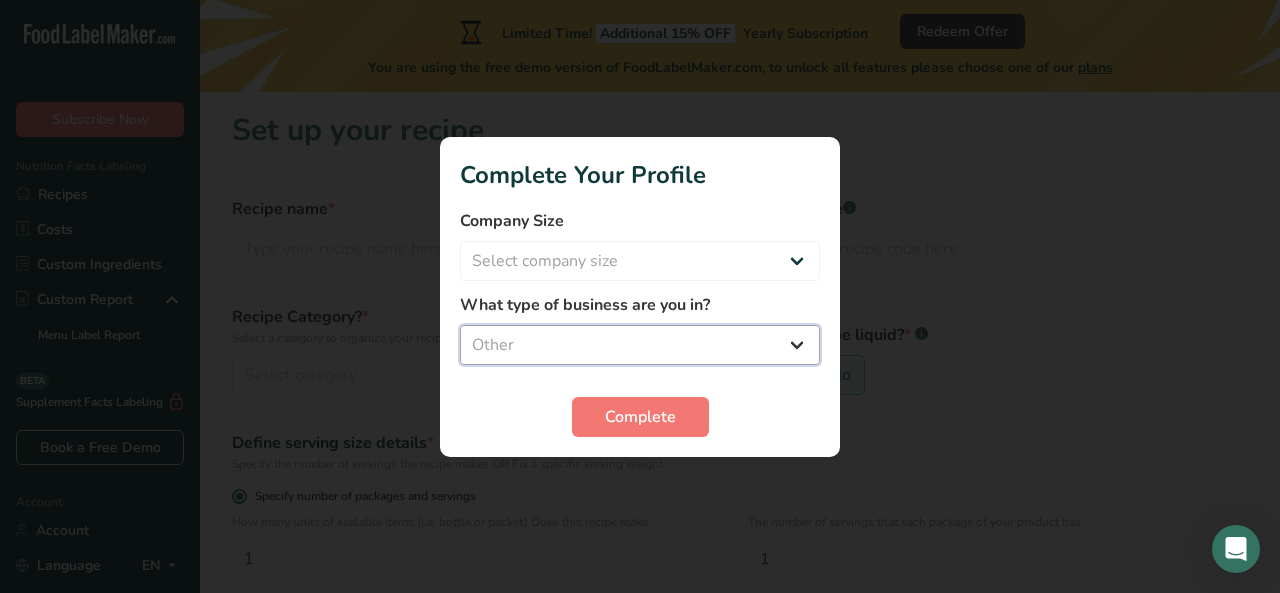 click on "Select business
Packaged Food Manufacturer
Restaurant & Cafe
Bakery
Meal Plans & Catering Company
Nutritionist
Food Blogger
Personal Trainer
Other" at bounding box center (640, 345) 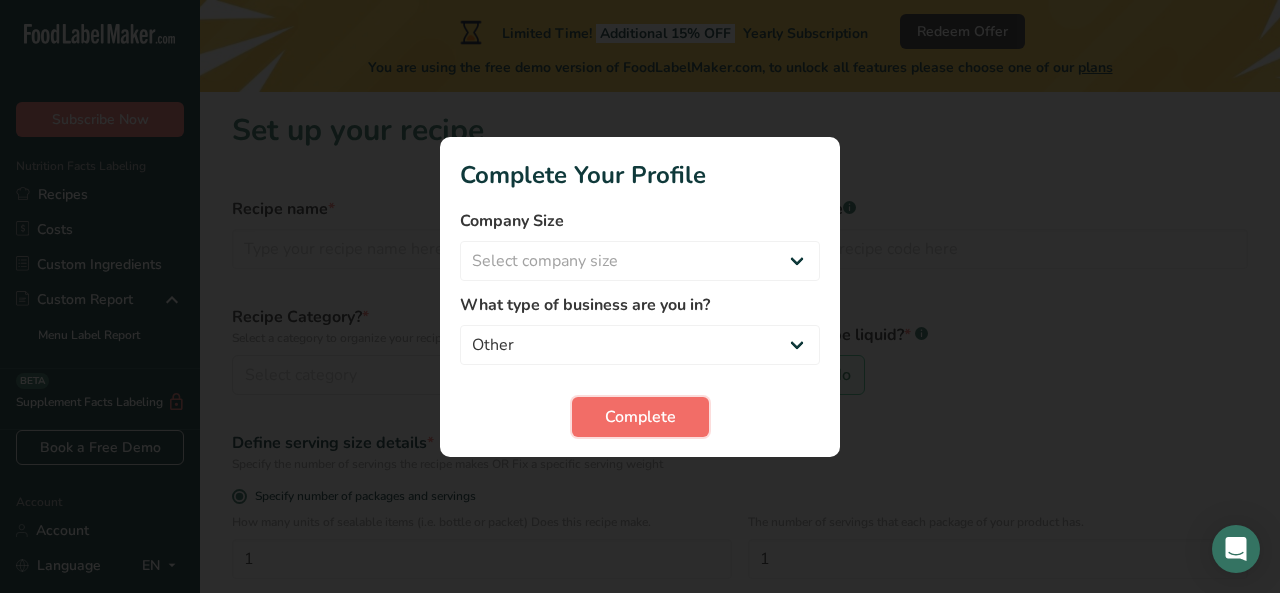 click on "Complete" at bounding box center (640, 417) 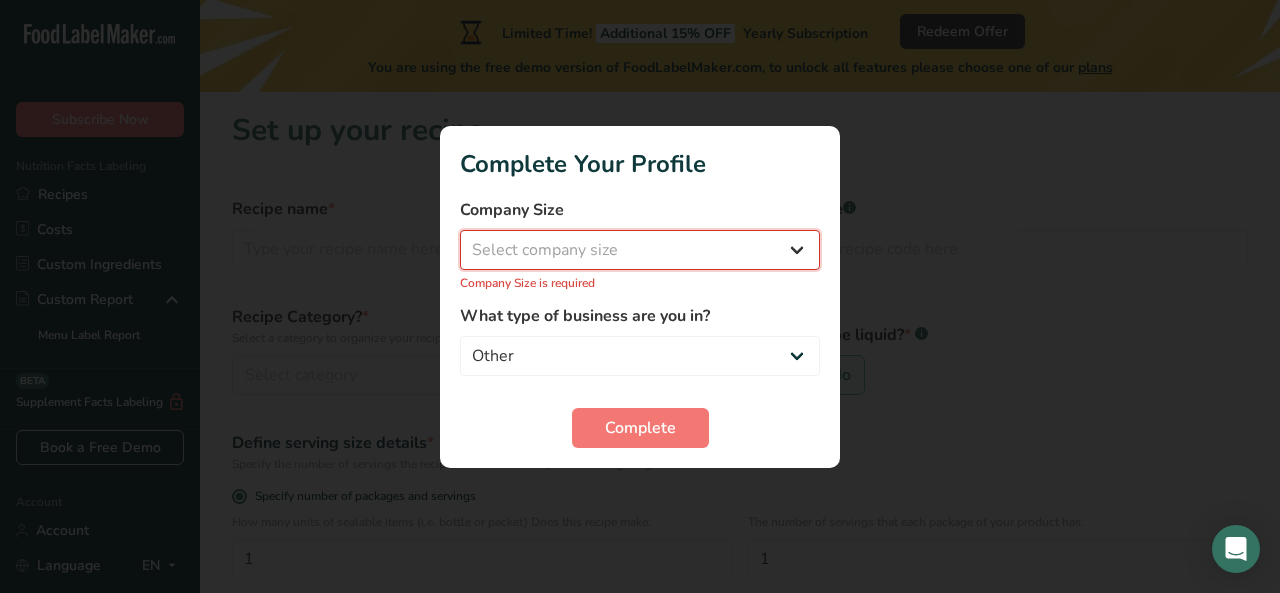 click on "Select company size
Fewer than 10 Employees
10 to 50 Employees
51 to 500 Employees
Over 500 Employees" at bounding box center (640, 250) 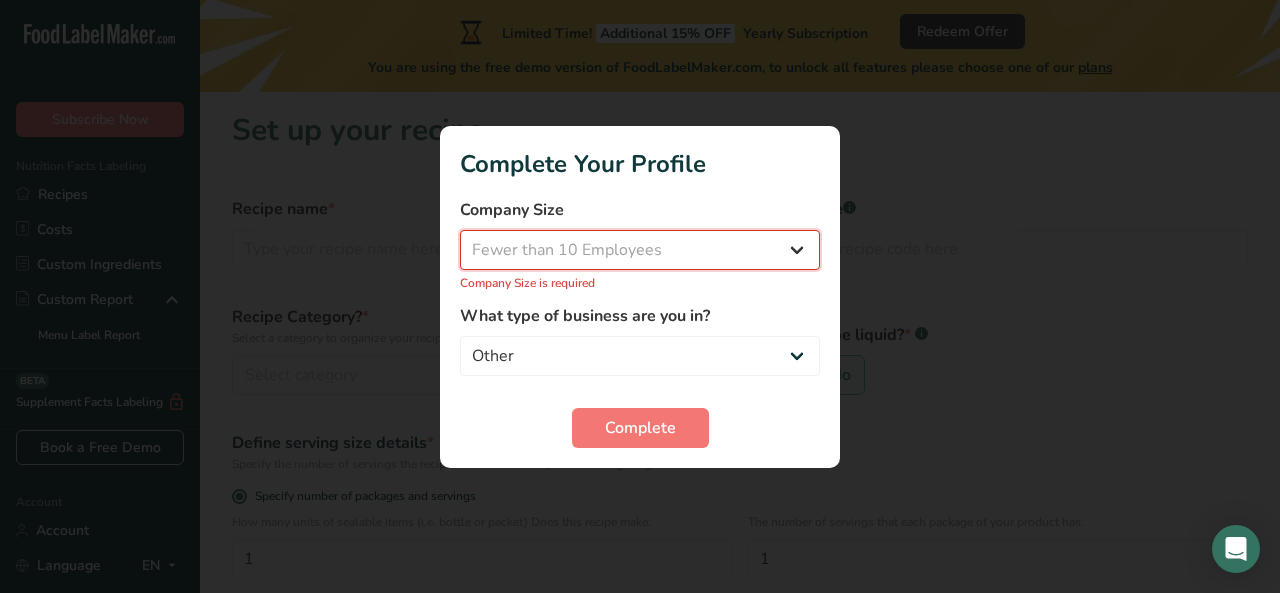 click on "Select company size
Fewer than 10 Employees
10 to 50 Employees
51 to 500 Employees
Over 500 Employees" at bounding box center (640, 250) 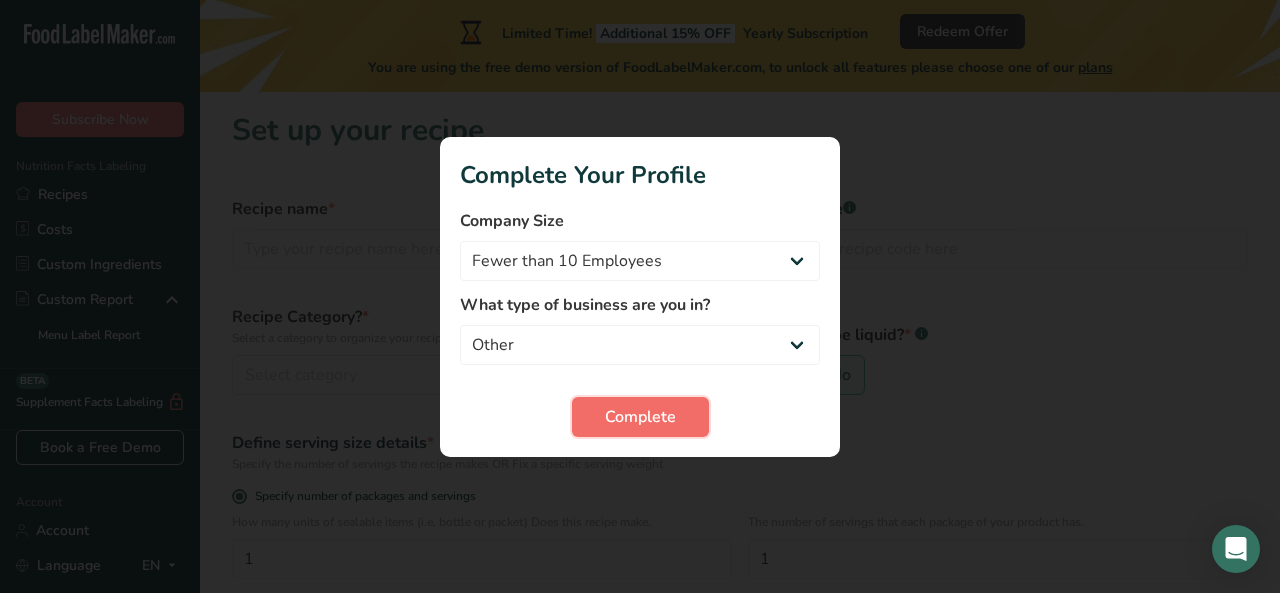 click on "Complete" at bounding box center [640, 417] 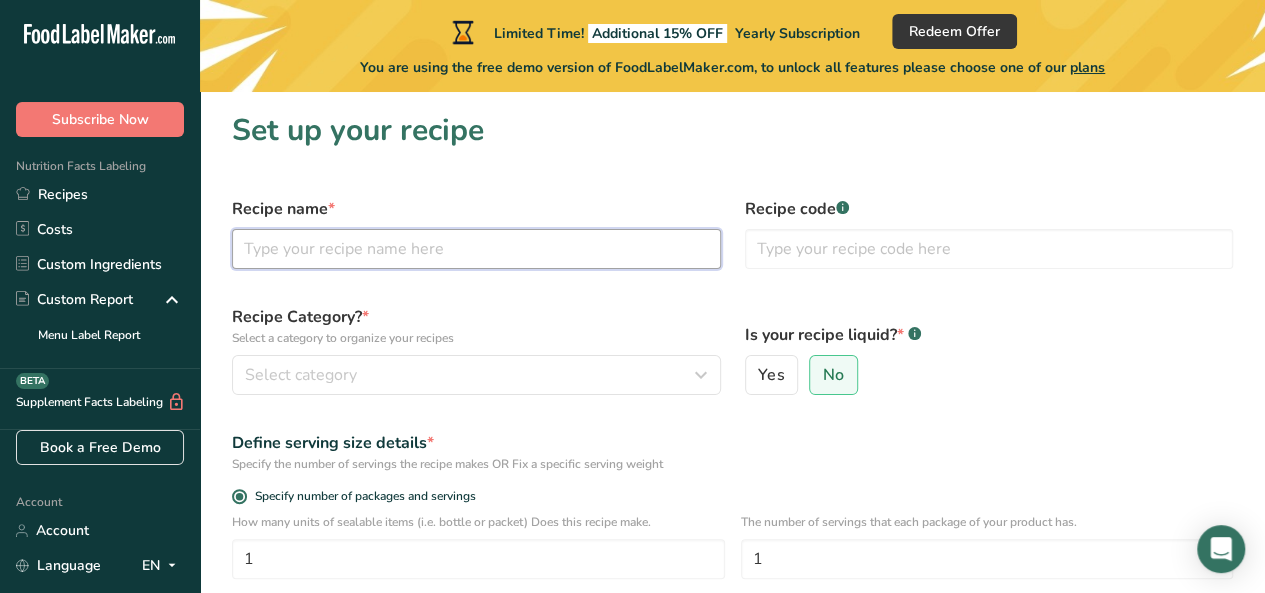 click at bounding box center (476, 249) 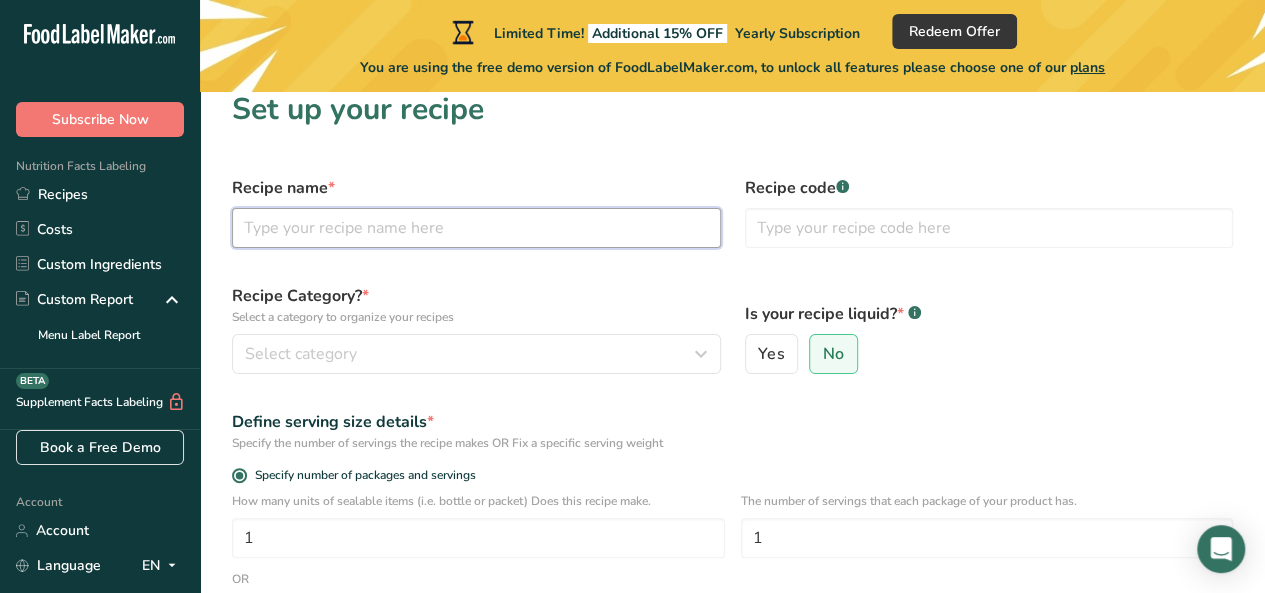 scroll, scrollTop: 20, scrollLeft: 0, axis: vertical 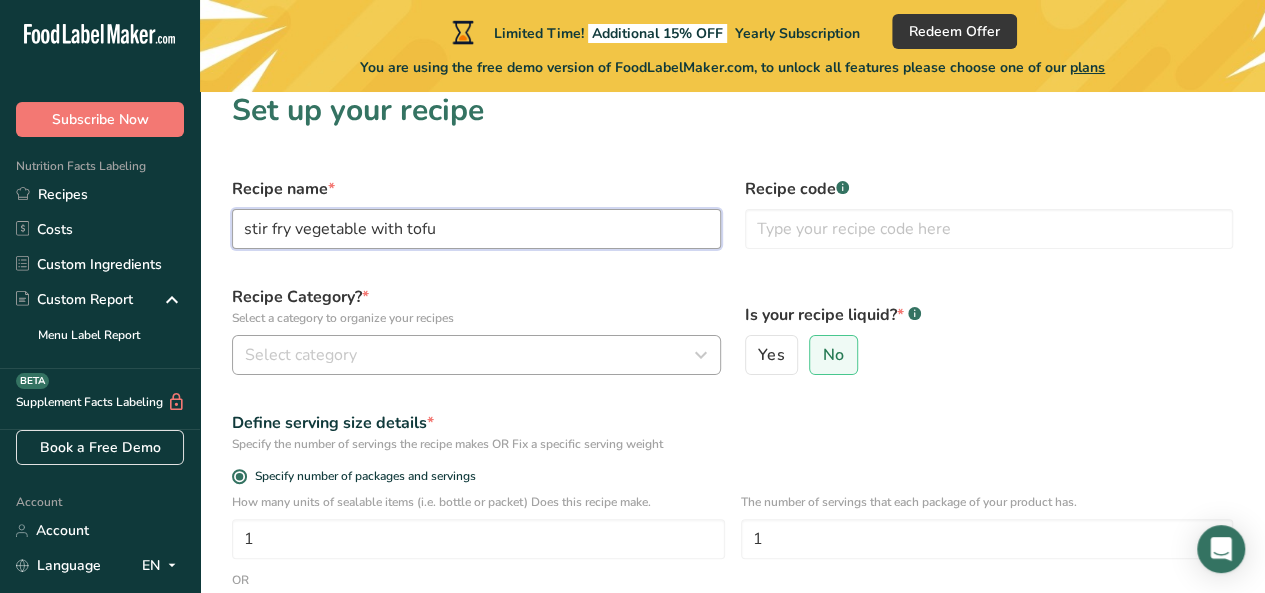 type on "stir fry vegetable with tofu" 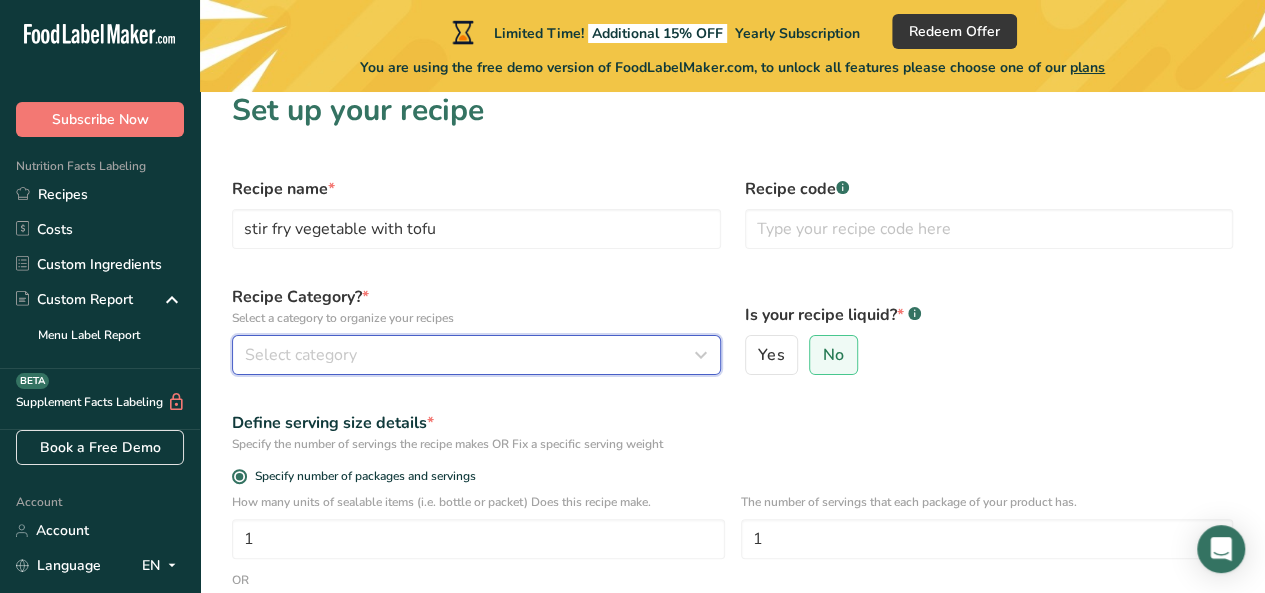 click on "Select category" at bounding box center [470, 355] 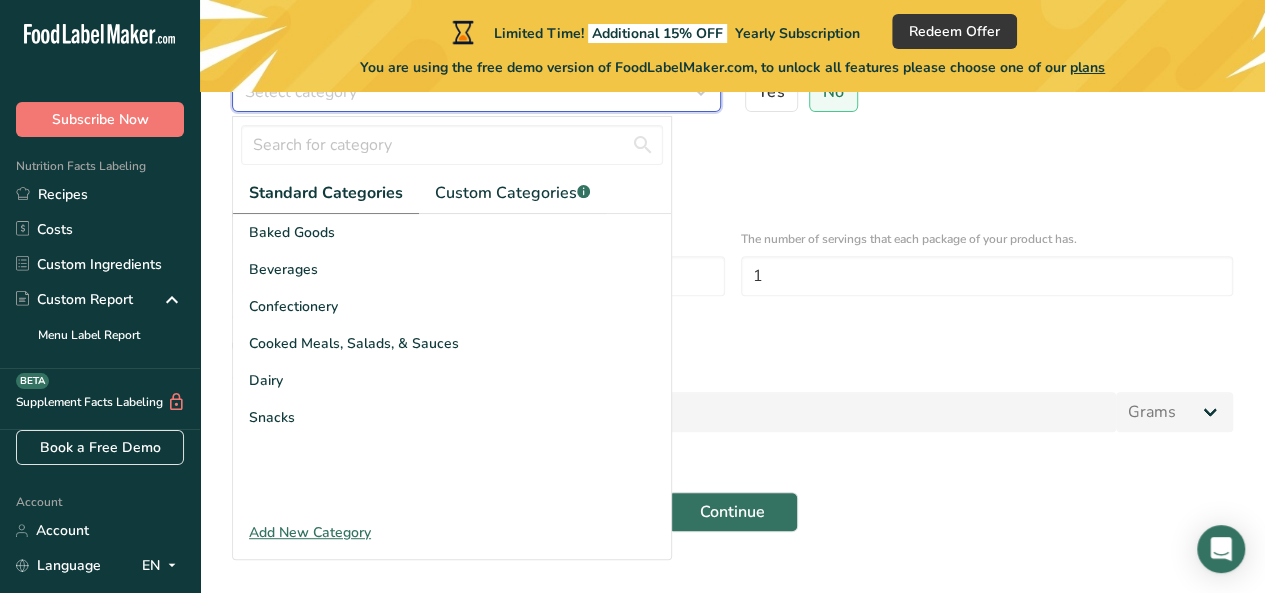 scroll, scrollTop: 285, scrollLeft: 0, axis: vertical 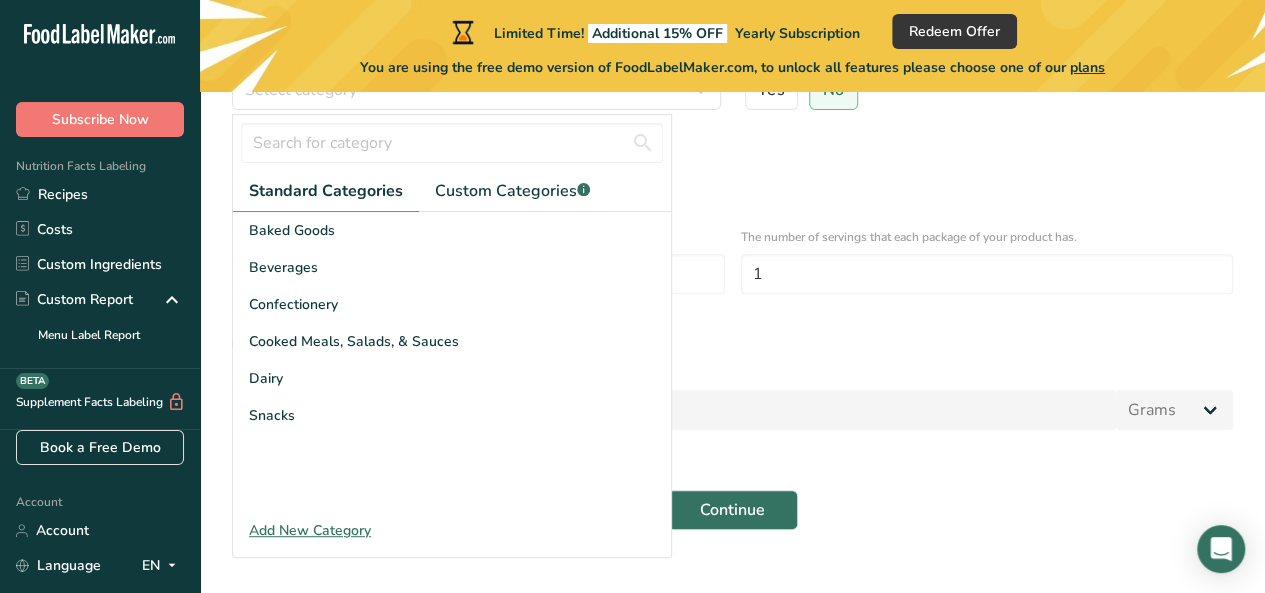 click on "Add recipe serving size." at bounding box center [732, 373] 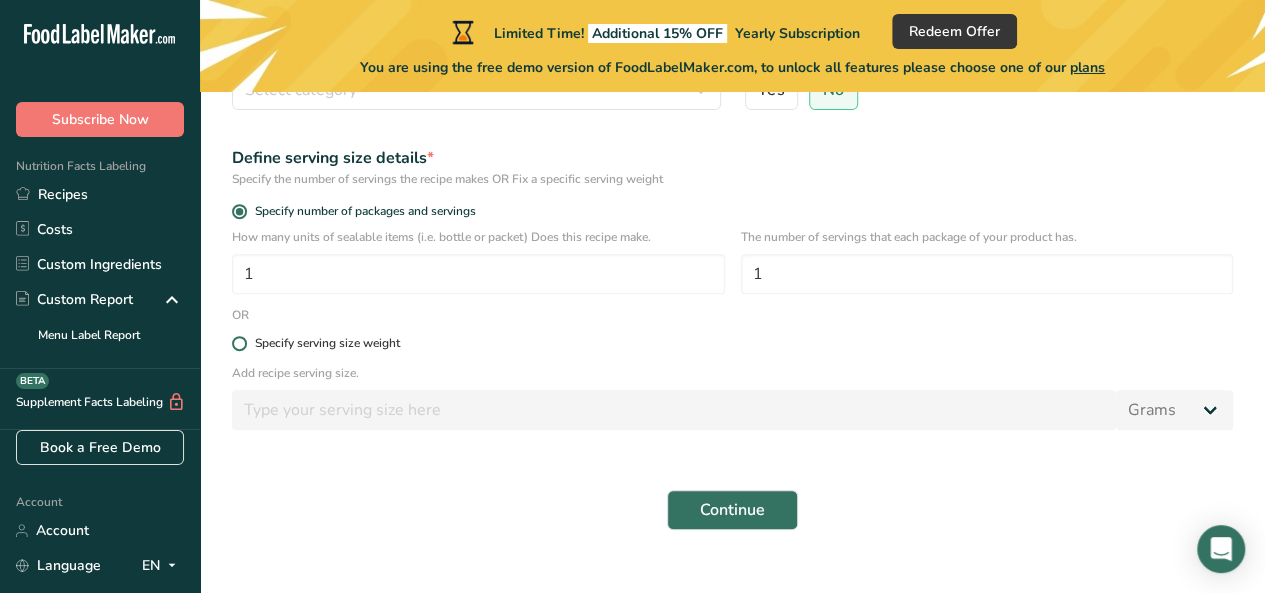 click on "Specify serving size weight" at bounding box center (732, 343) 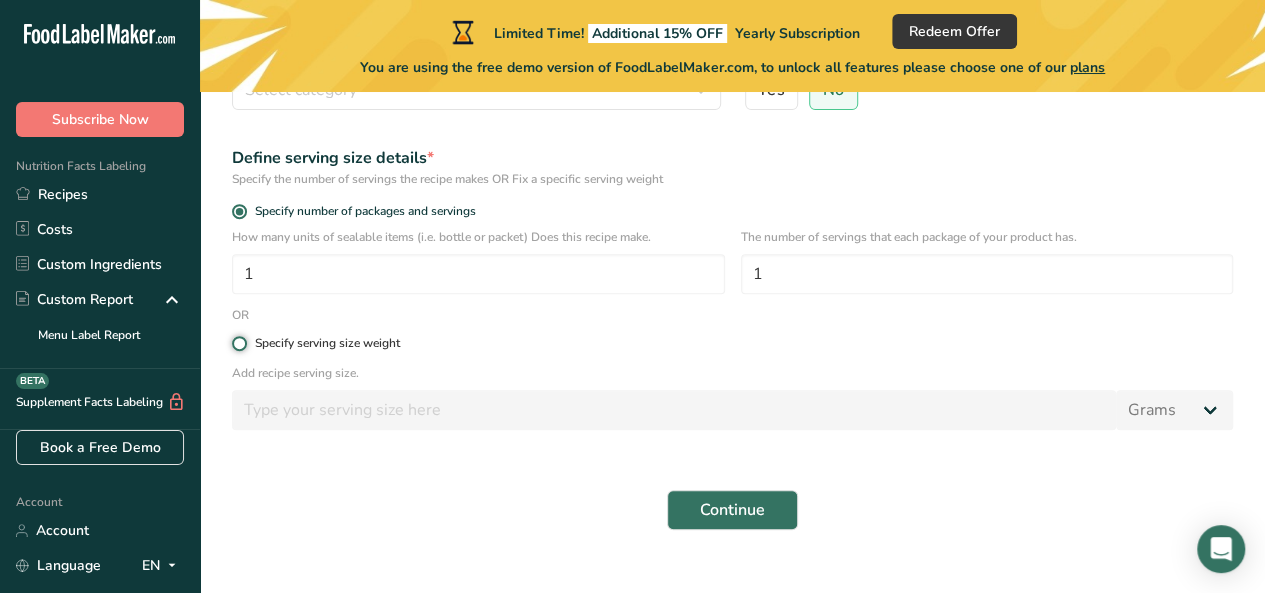 click on "Specify serving size weight" at bounding box center (238, 343) 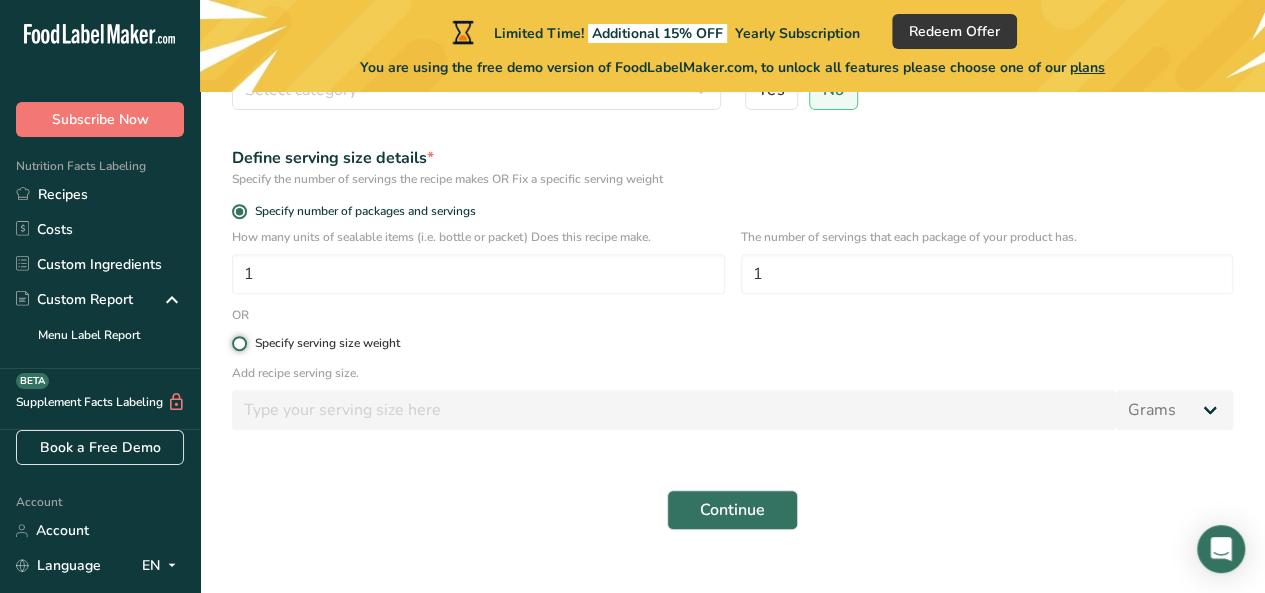 radio on "true" 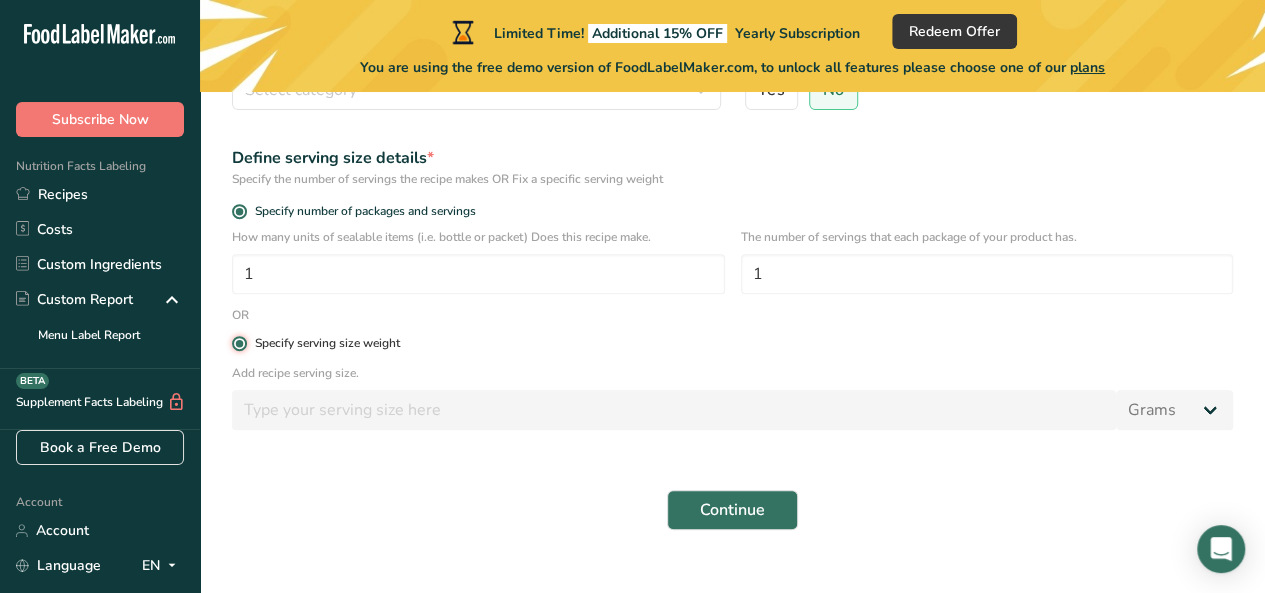 radio on "false" 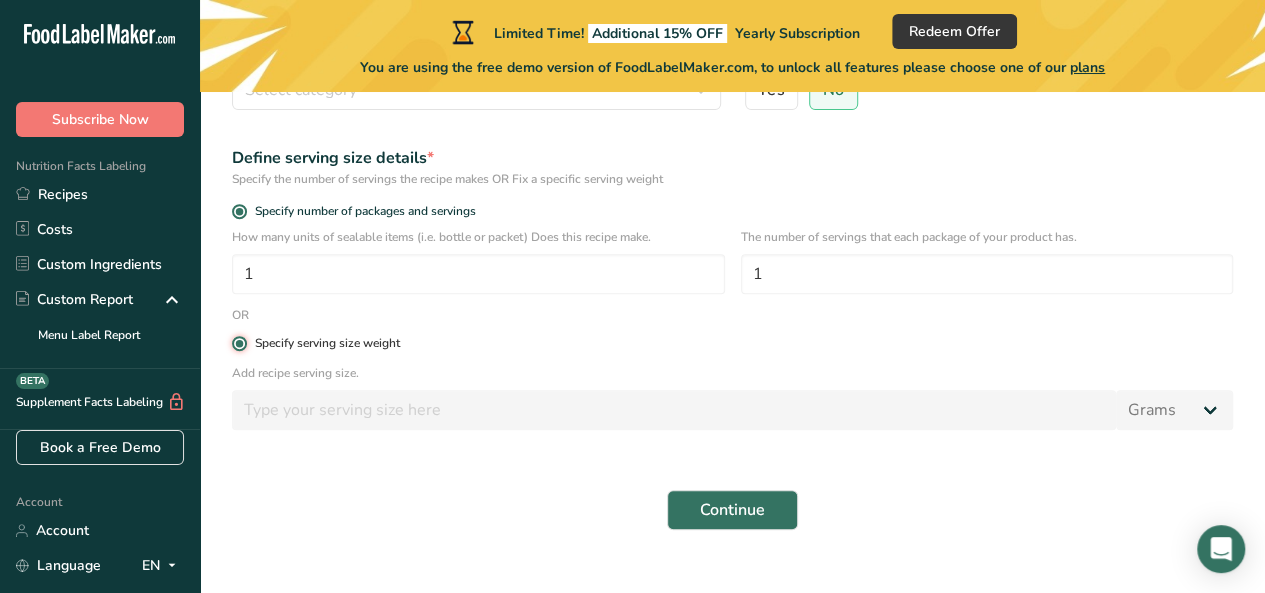 type 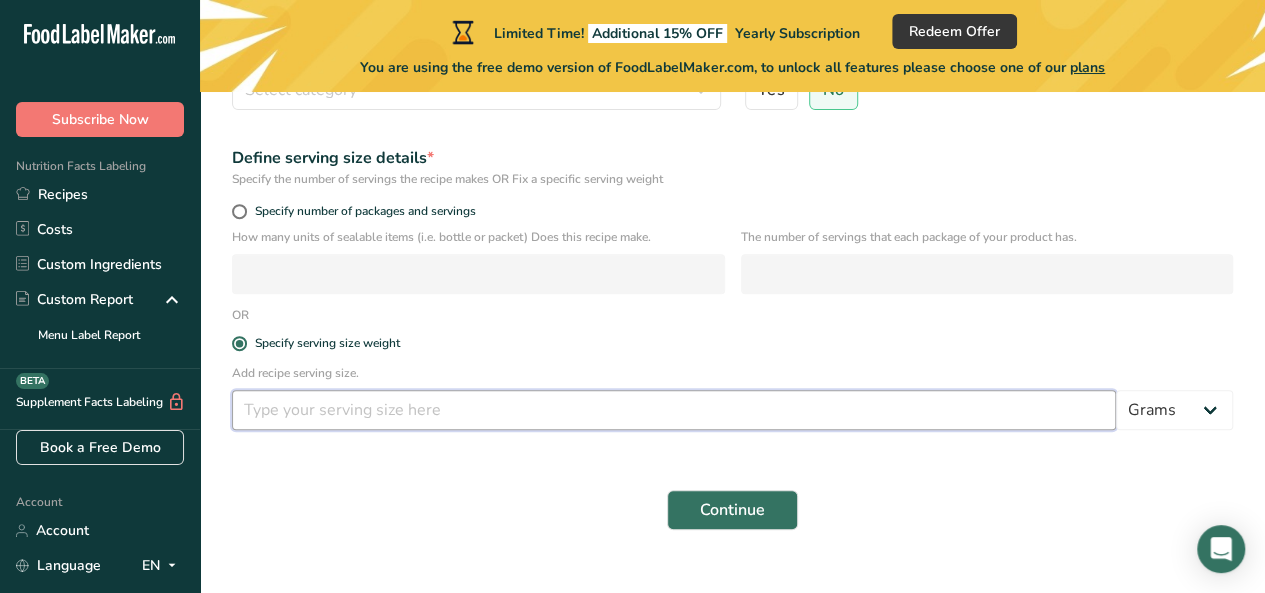 click at bounding box center (674, 410) 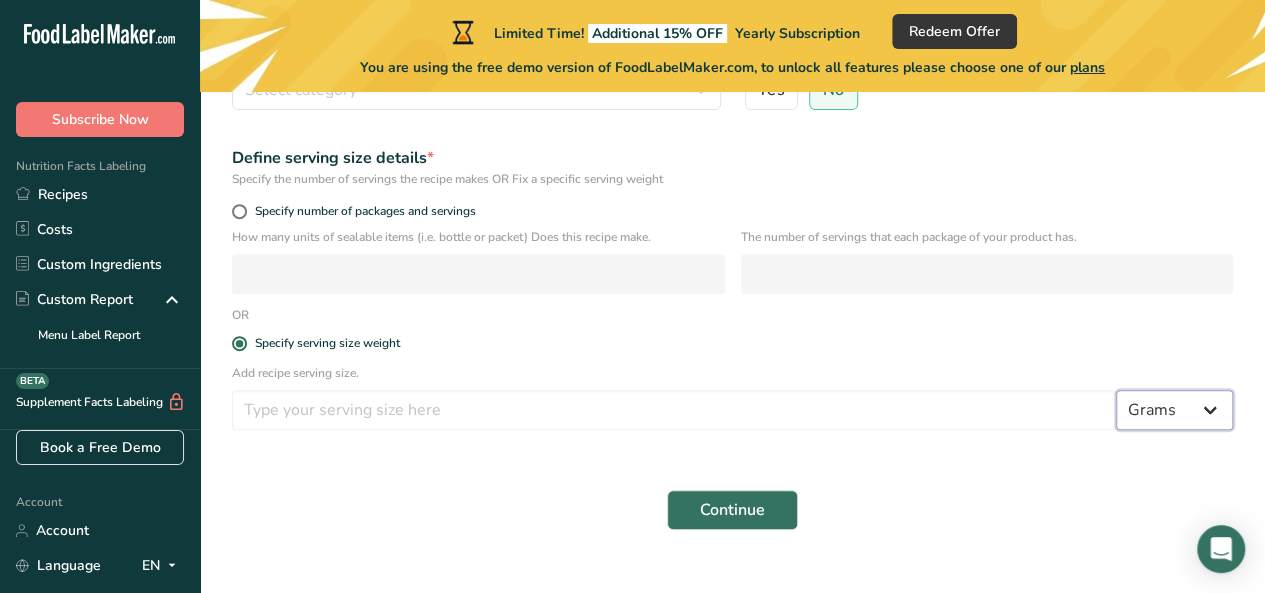 click on "Grams
kg
mg
mcg
lb
oz
l
mL
fl oz
tbsp
tsp
cup
qt
gallon" at bounding box center [1174, 410] 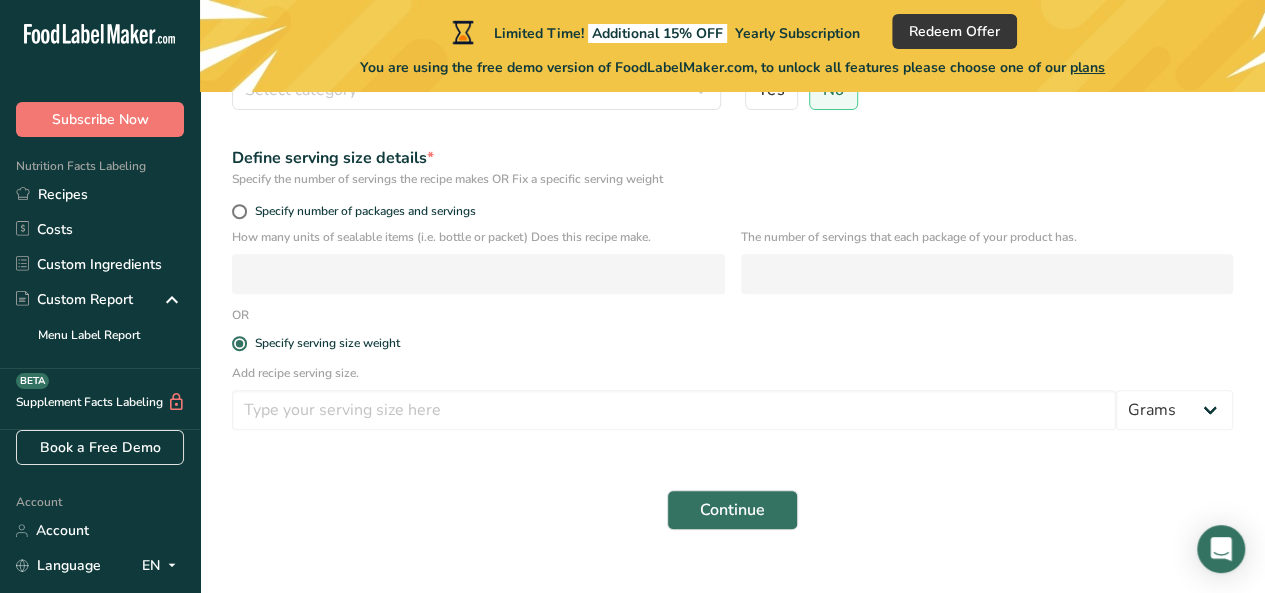 click on "Specify serving size weight" at bounding box center [732, 344] 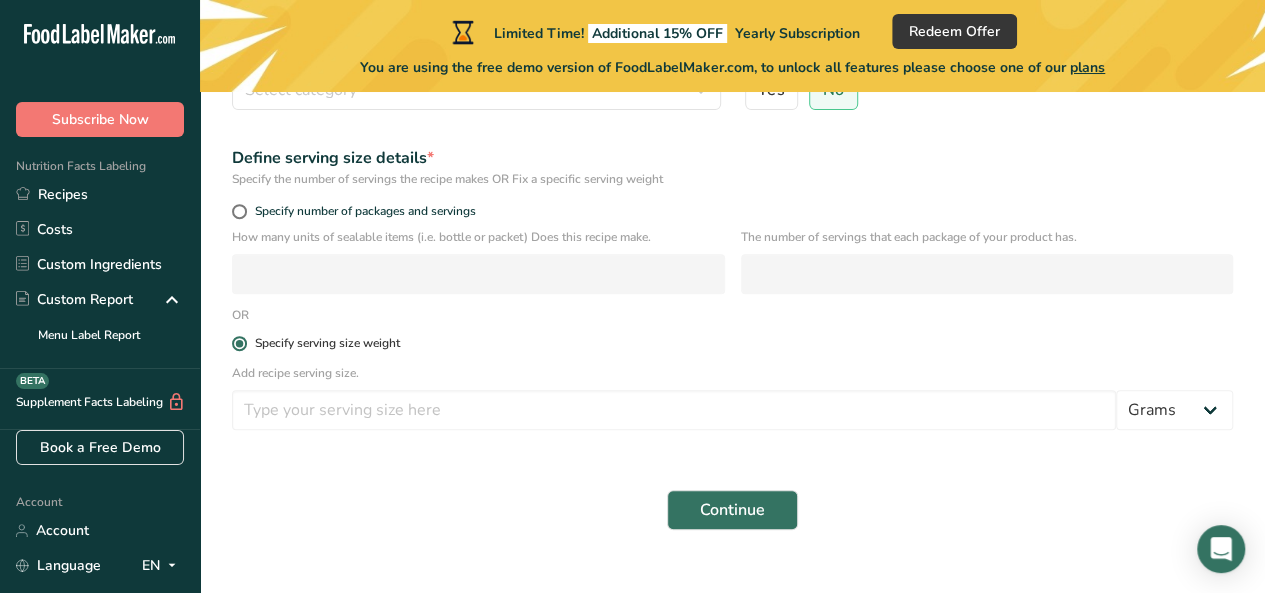 click at bounding box center (239, 343) 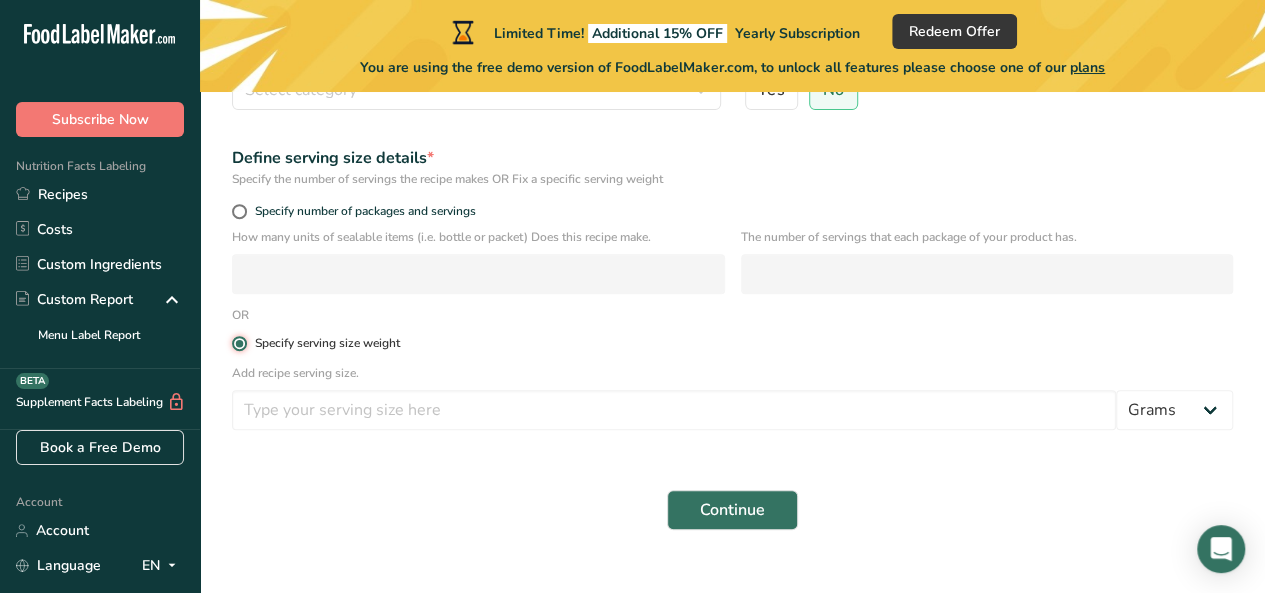 click on "Specify serving size weight" at bounding box center (238, 343) 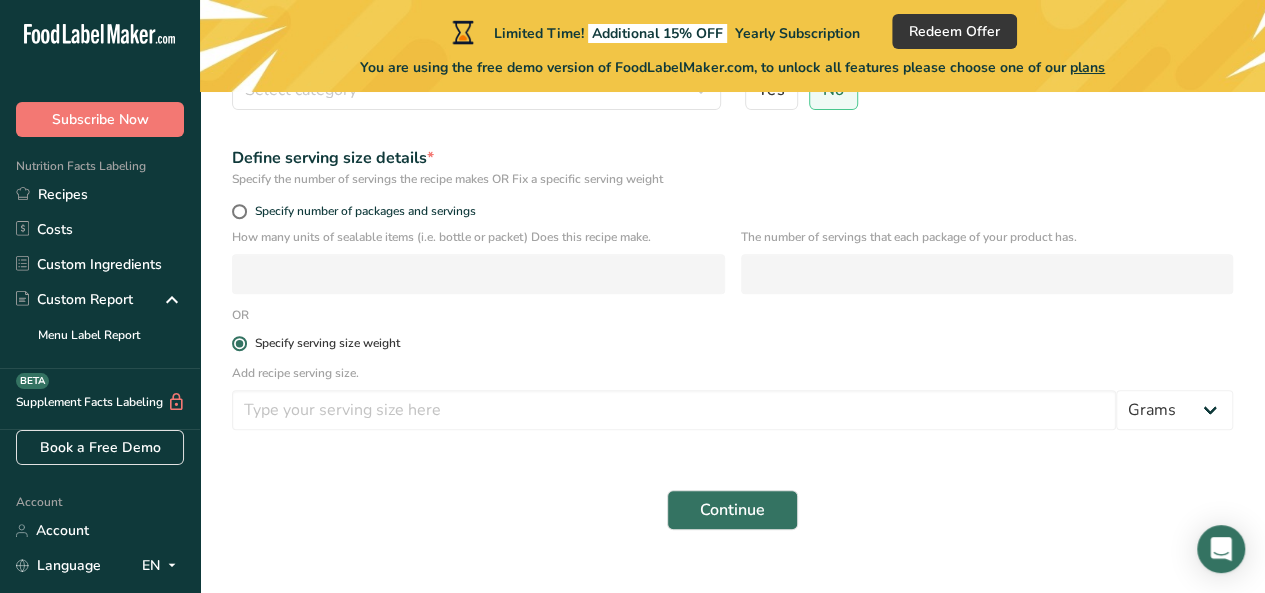 click on "Specify serving size weight" at bounding box center (323, 343) 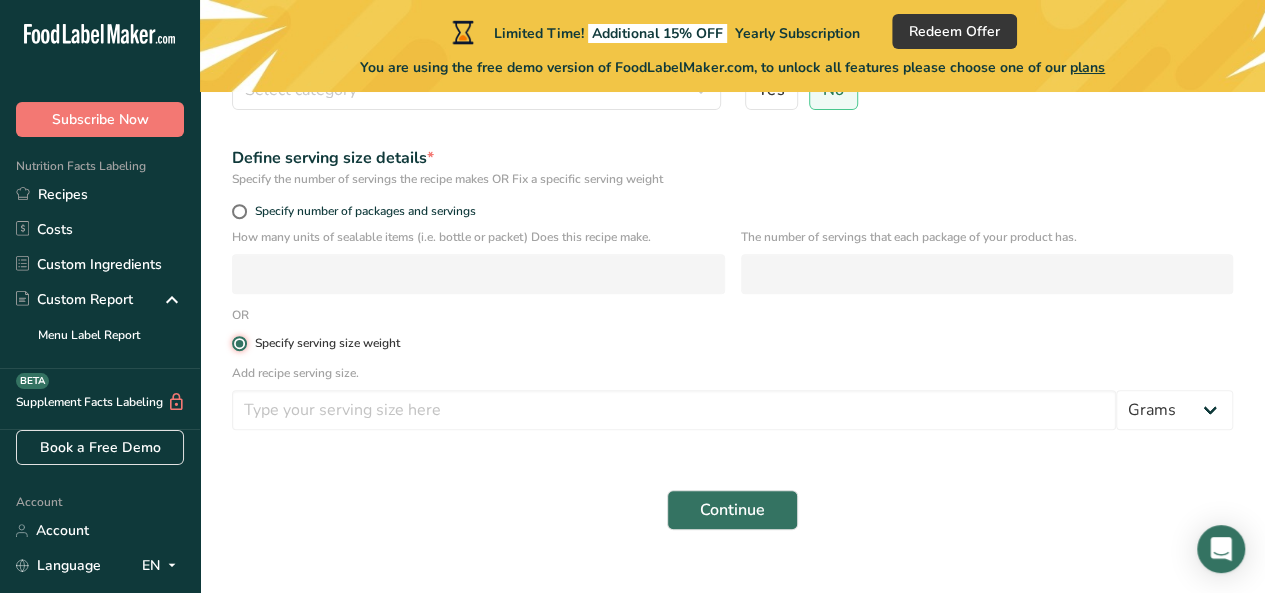 click on "Specify serving size weight" at bounding box center [238, 343] 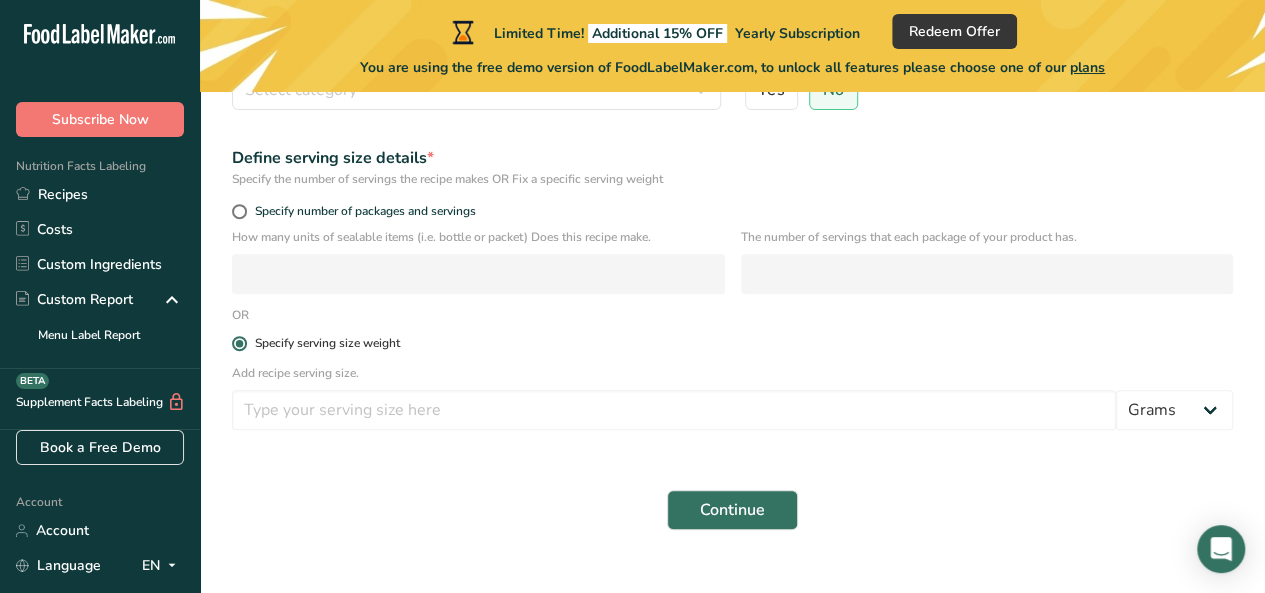 click at bounding box center [239, 343] 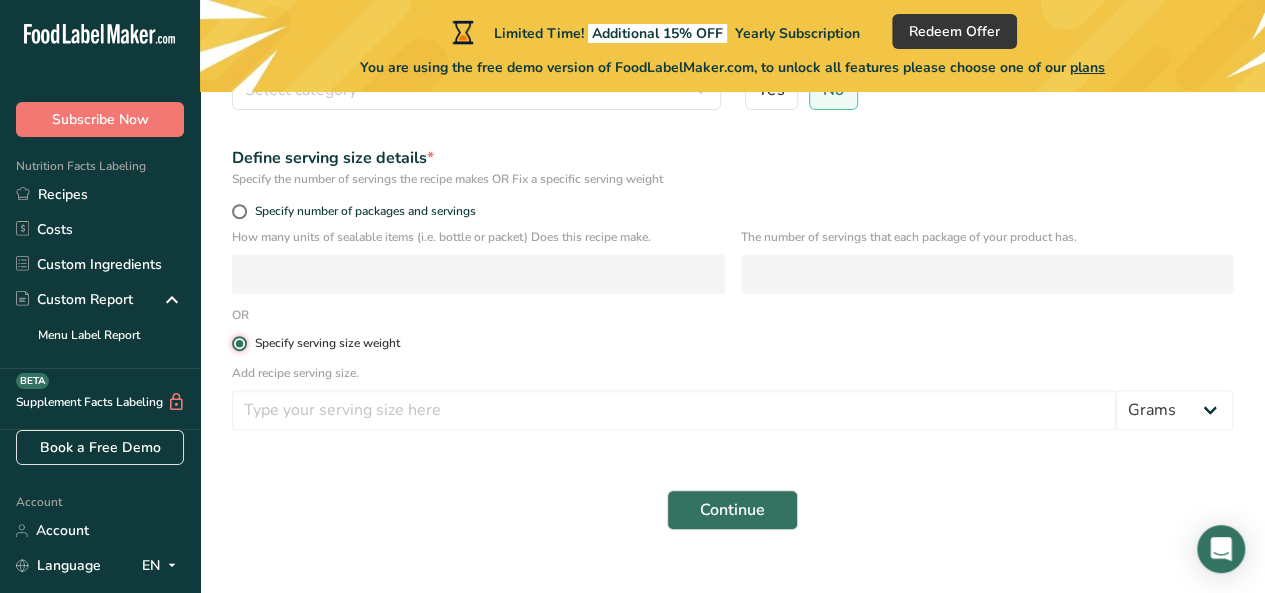 click on "Specify serving size weight" at bounding box center (238, 343) 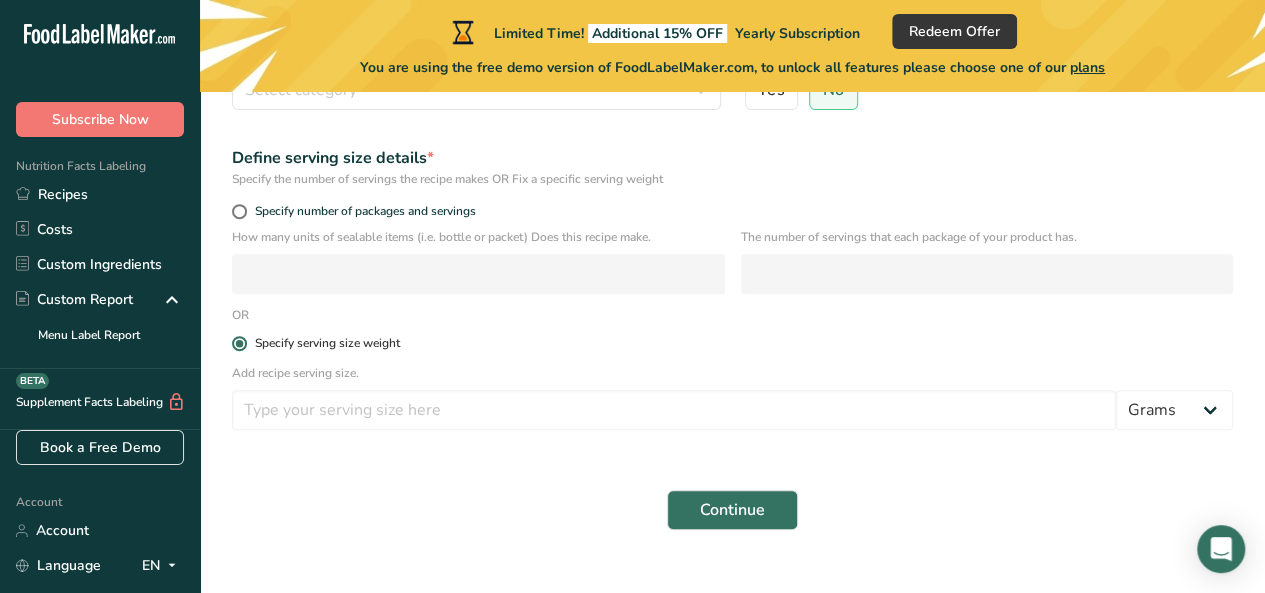 click at bounding box center [239, 343] 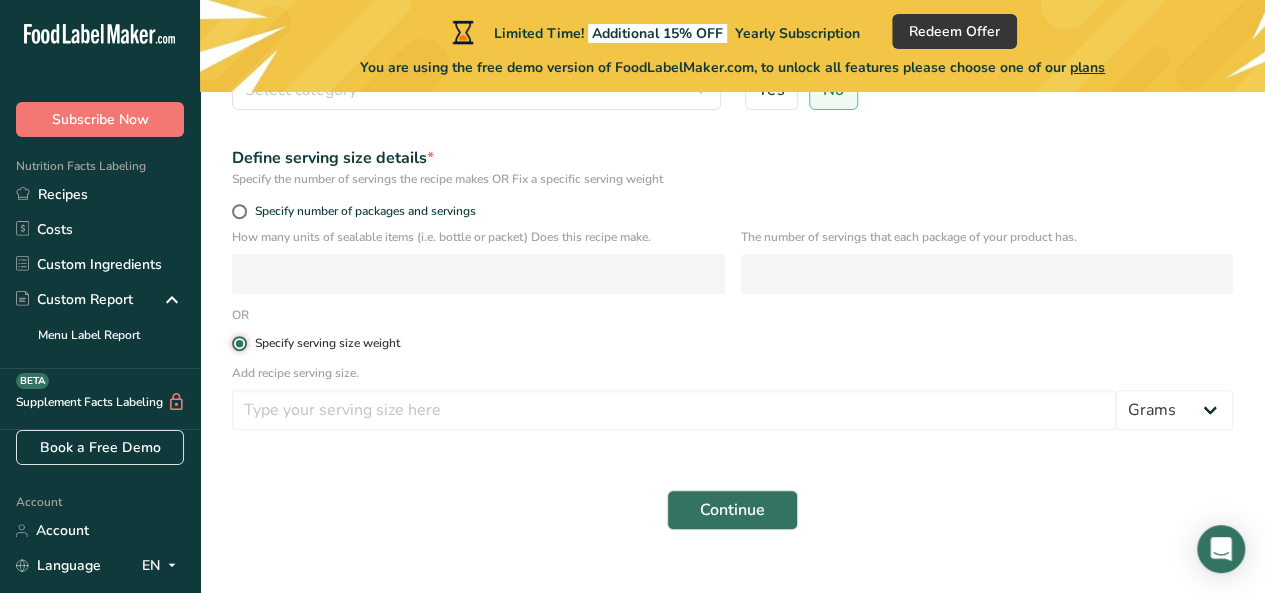 click on "Specify serving size weight" at bounding box center [238, 343] 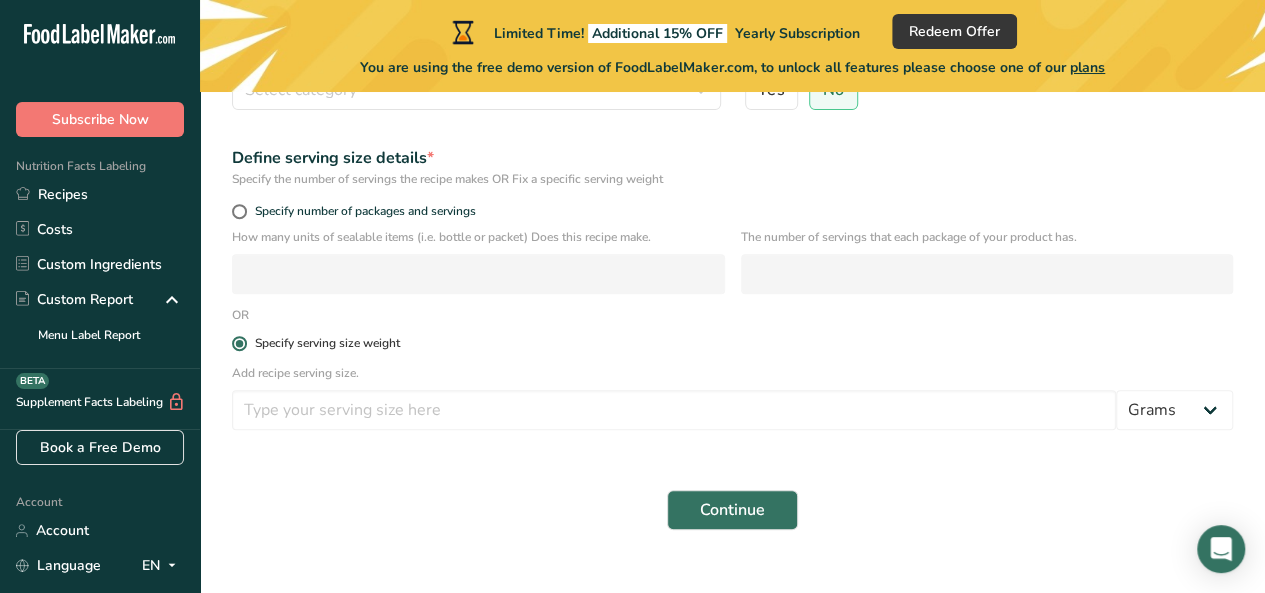click at bounding box center [239, 343] 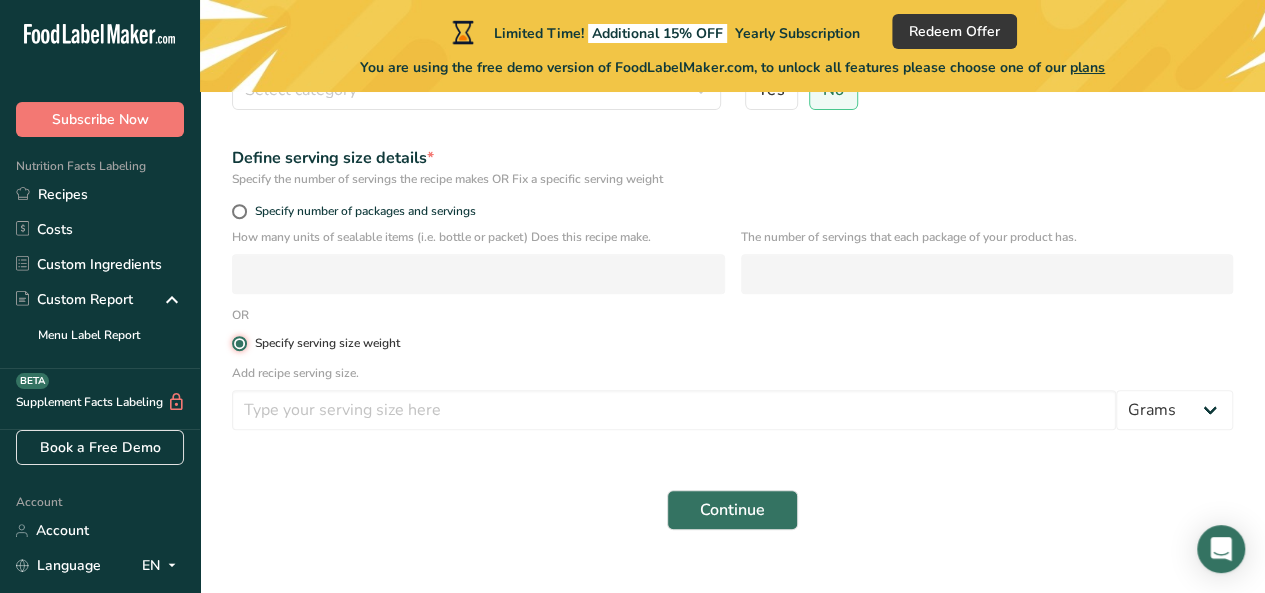 click on "Specify serving size weight" at bounding box center (238, 343) 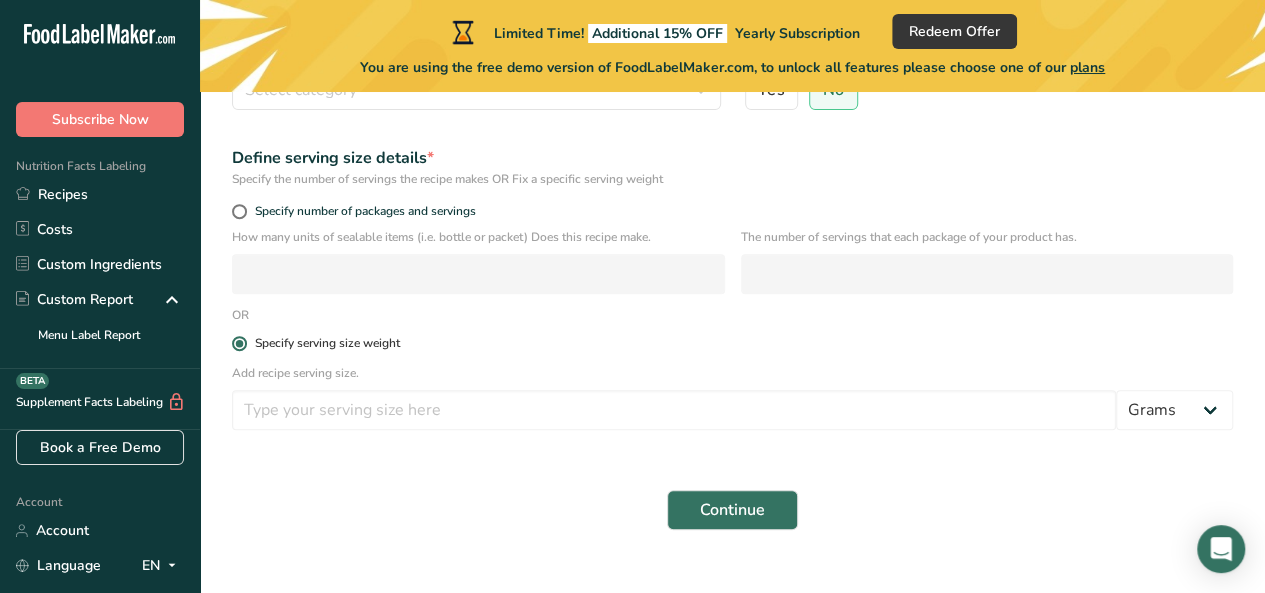 click at bounding box center [239, 343] 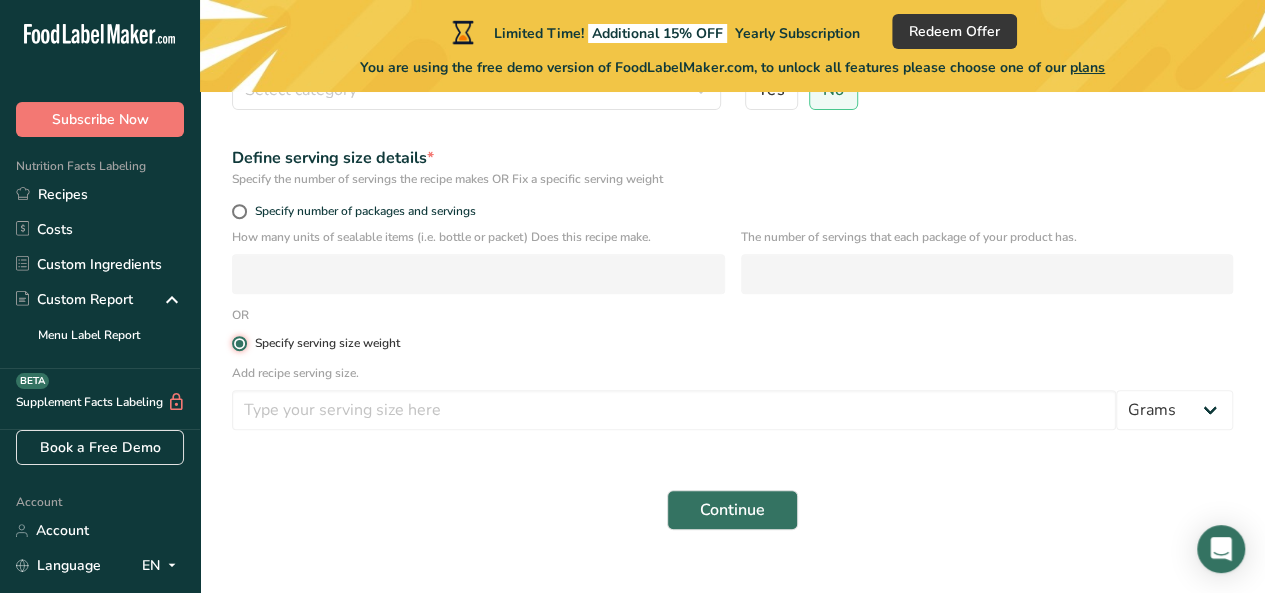 click on "Specify serving size weight" at bounding box center (238, 343) 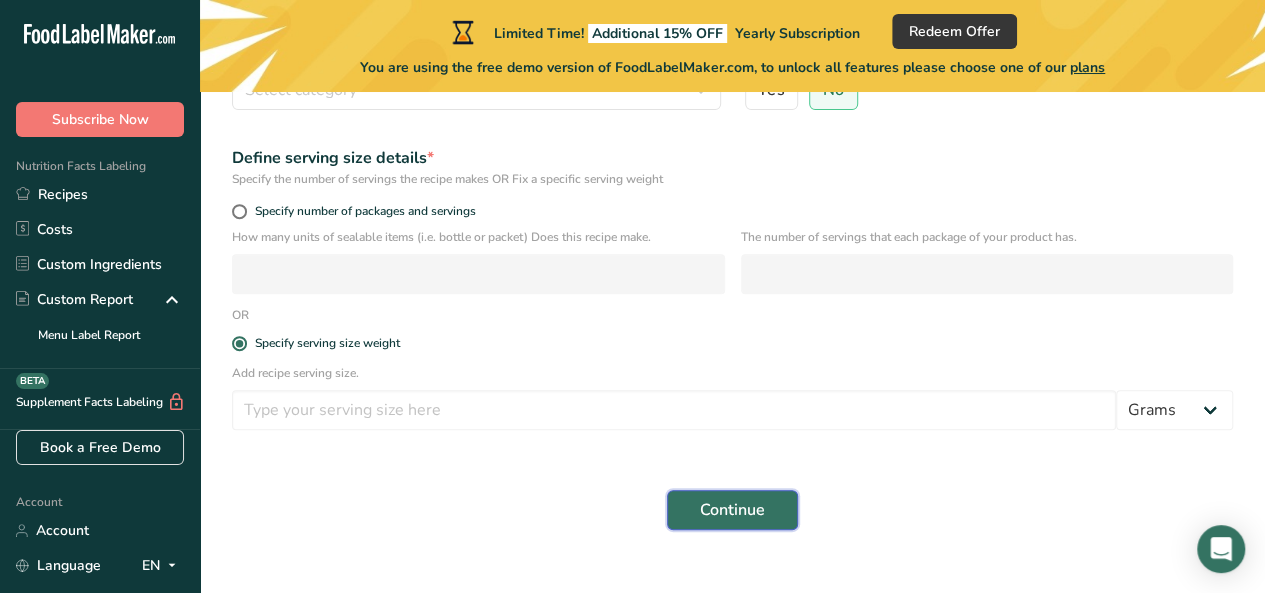 click on "Continue" at bounding box center [732, 510] 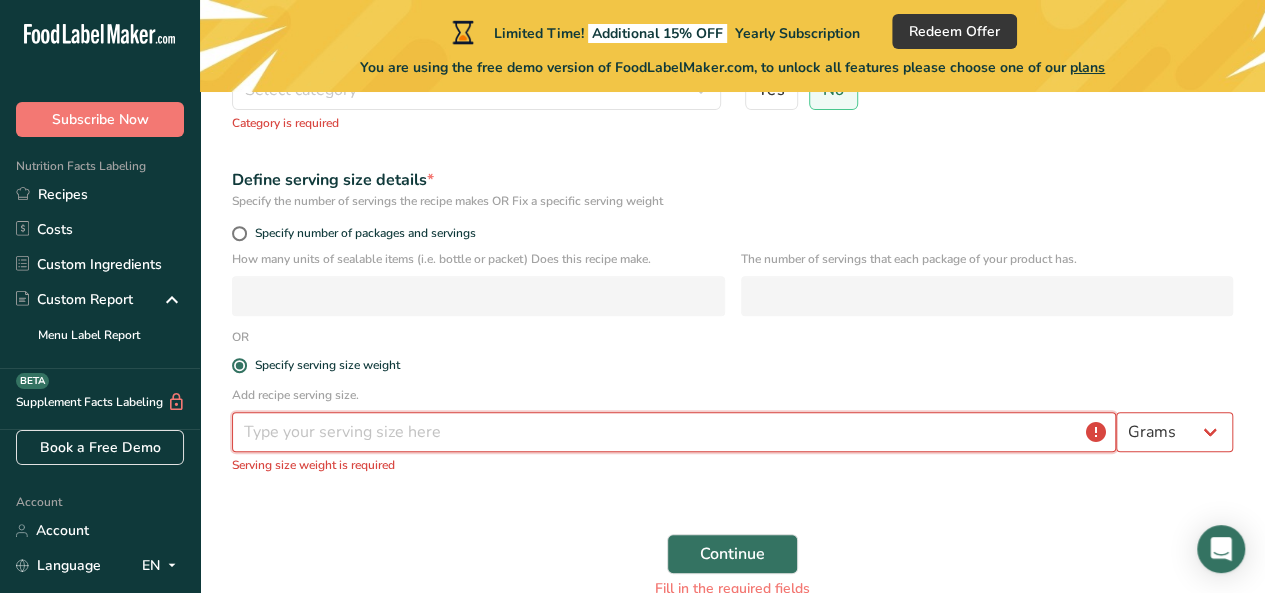 click at bounding box center (674, 432) 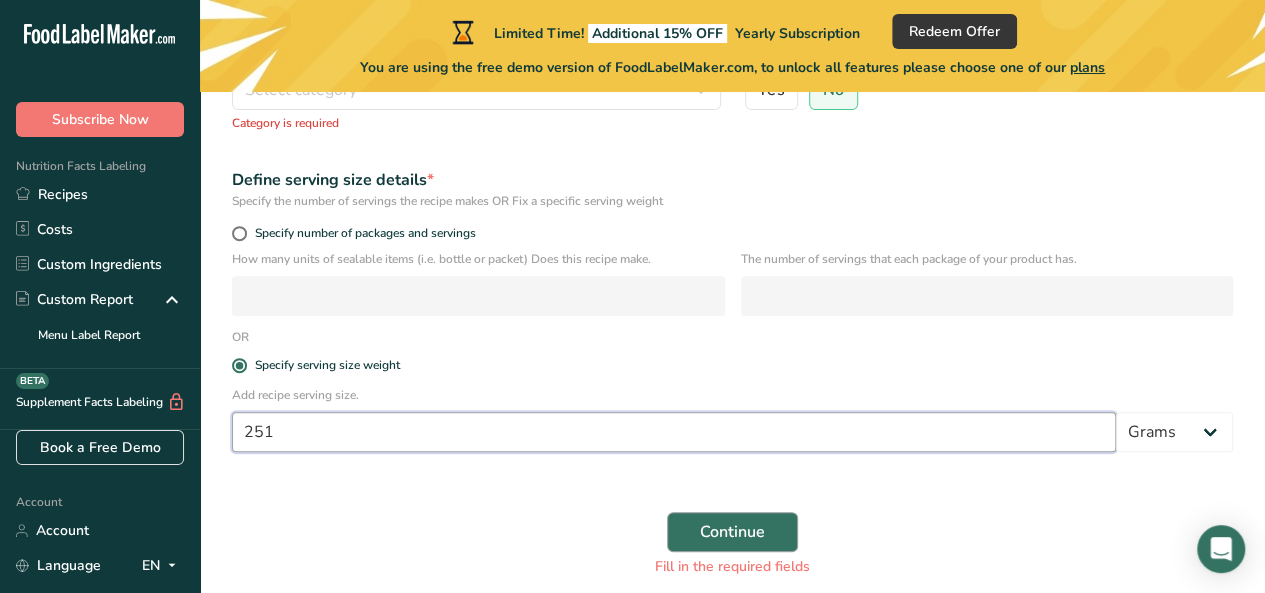 type on "251" 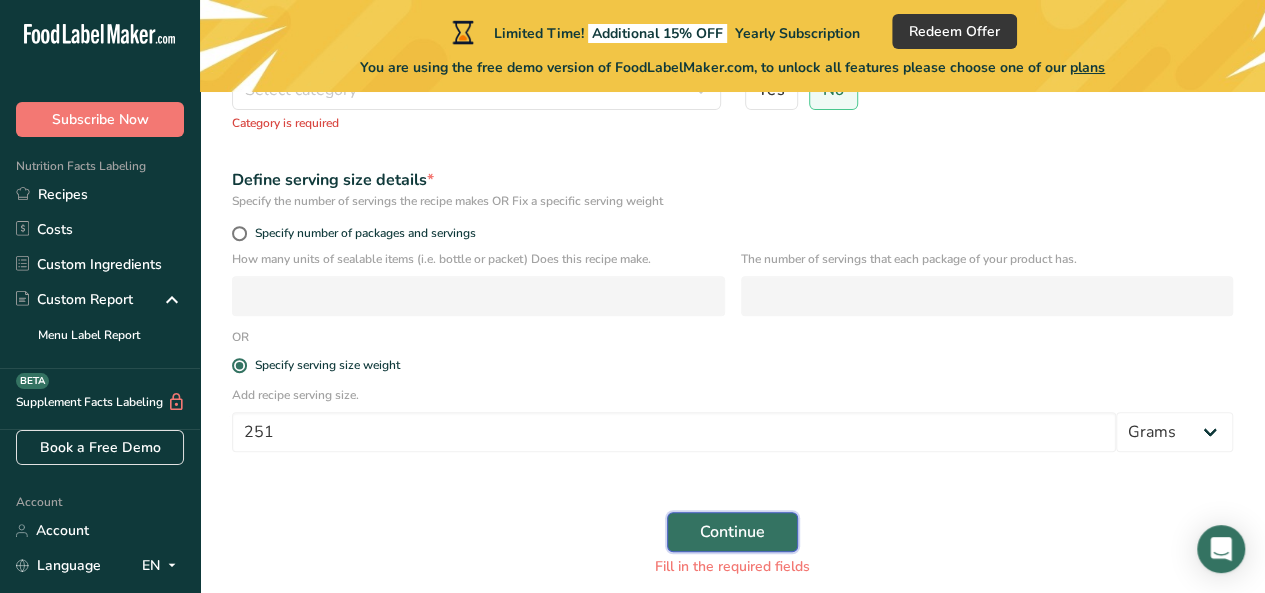click on "Continue" at bounding box center (732, 532) 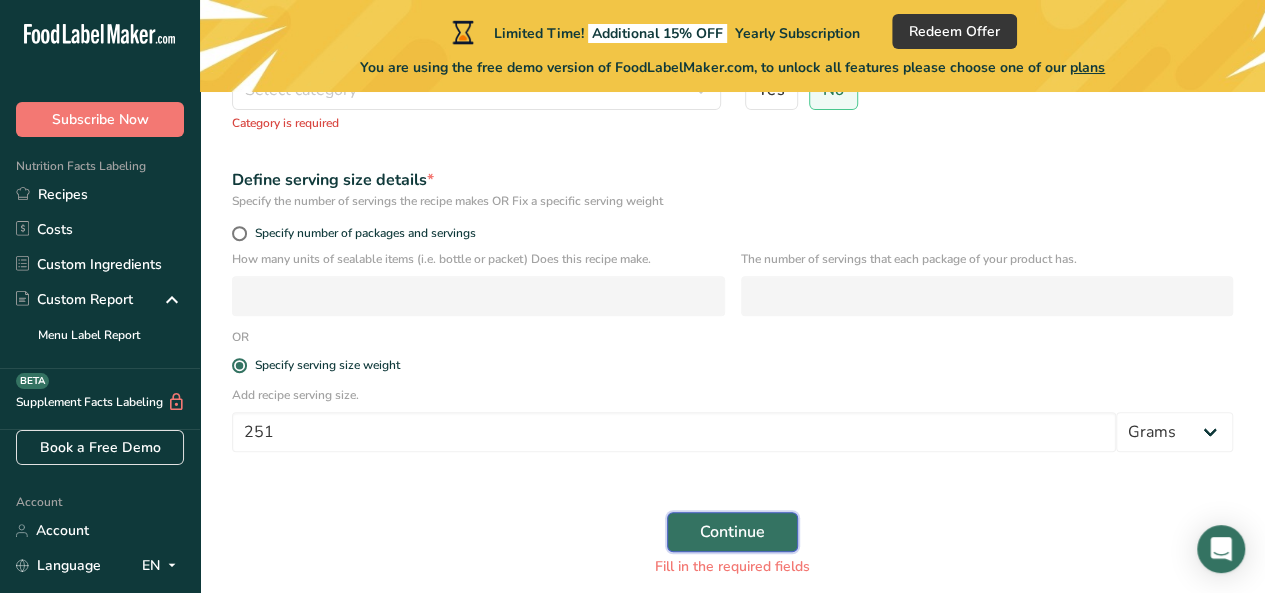 scroll, scrollTop: 155, scrollLeft: 0, axis: vertical 